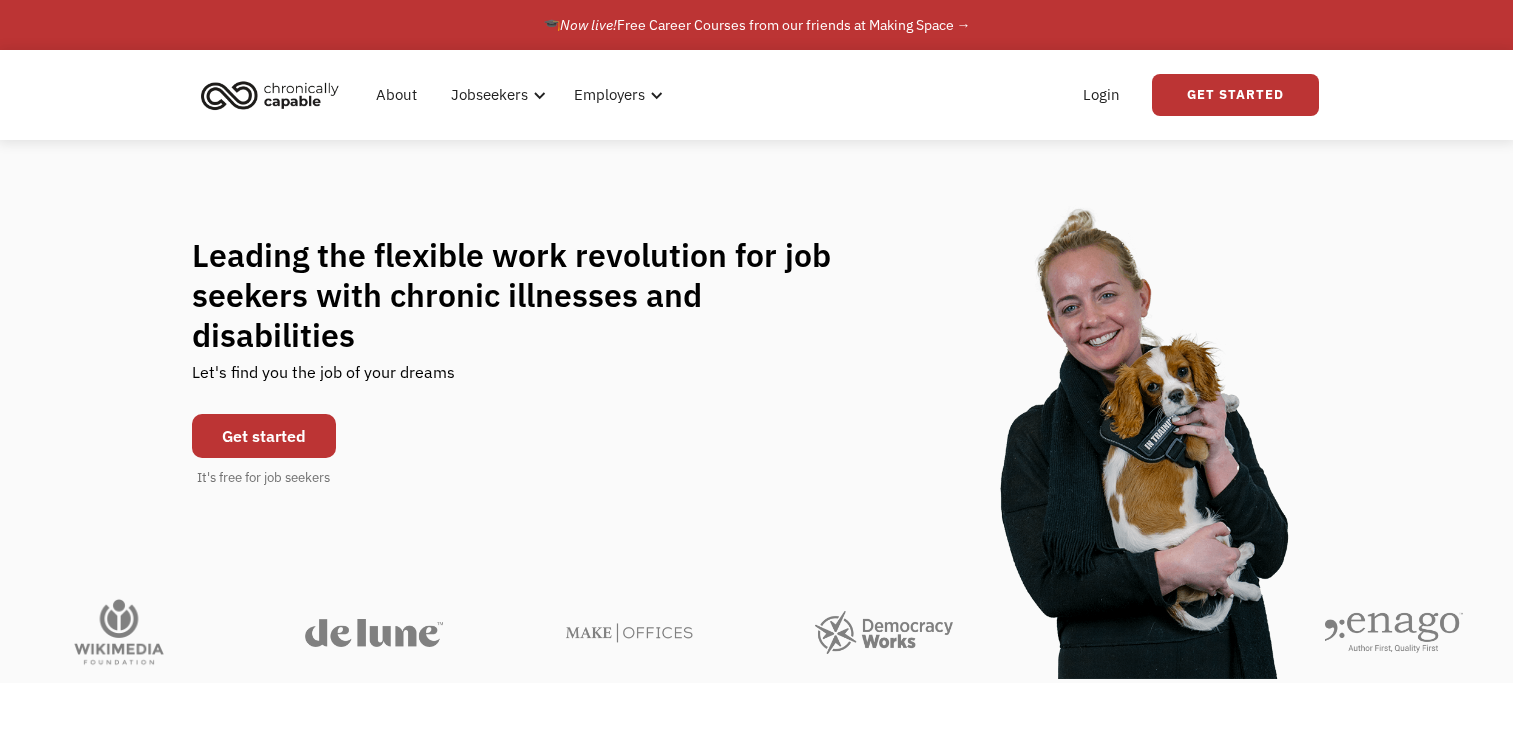 scroll, scrollTop: 0, scrollLeft: 0, axis: both 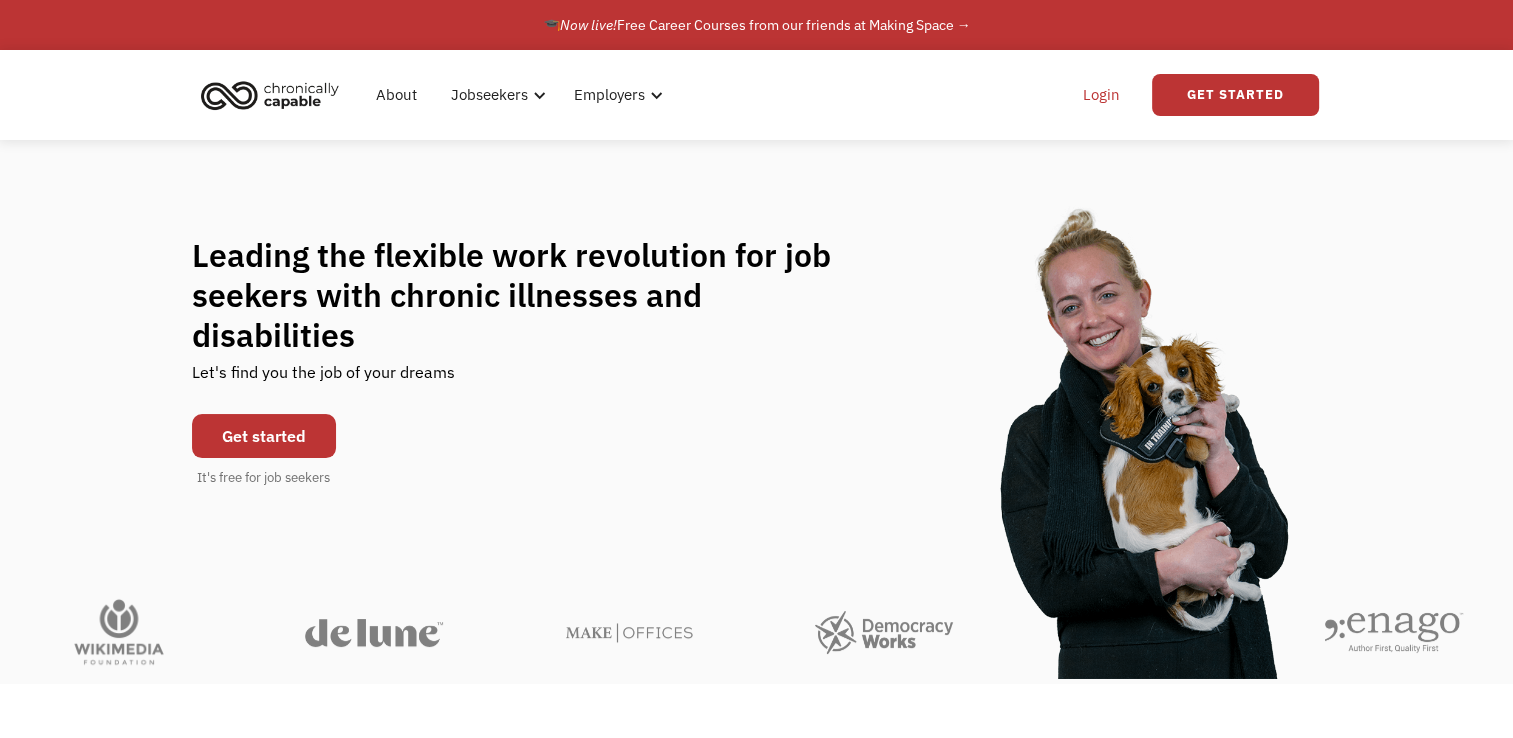 click on "Login" at bounding box center [1101, 95] 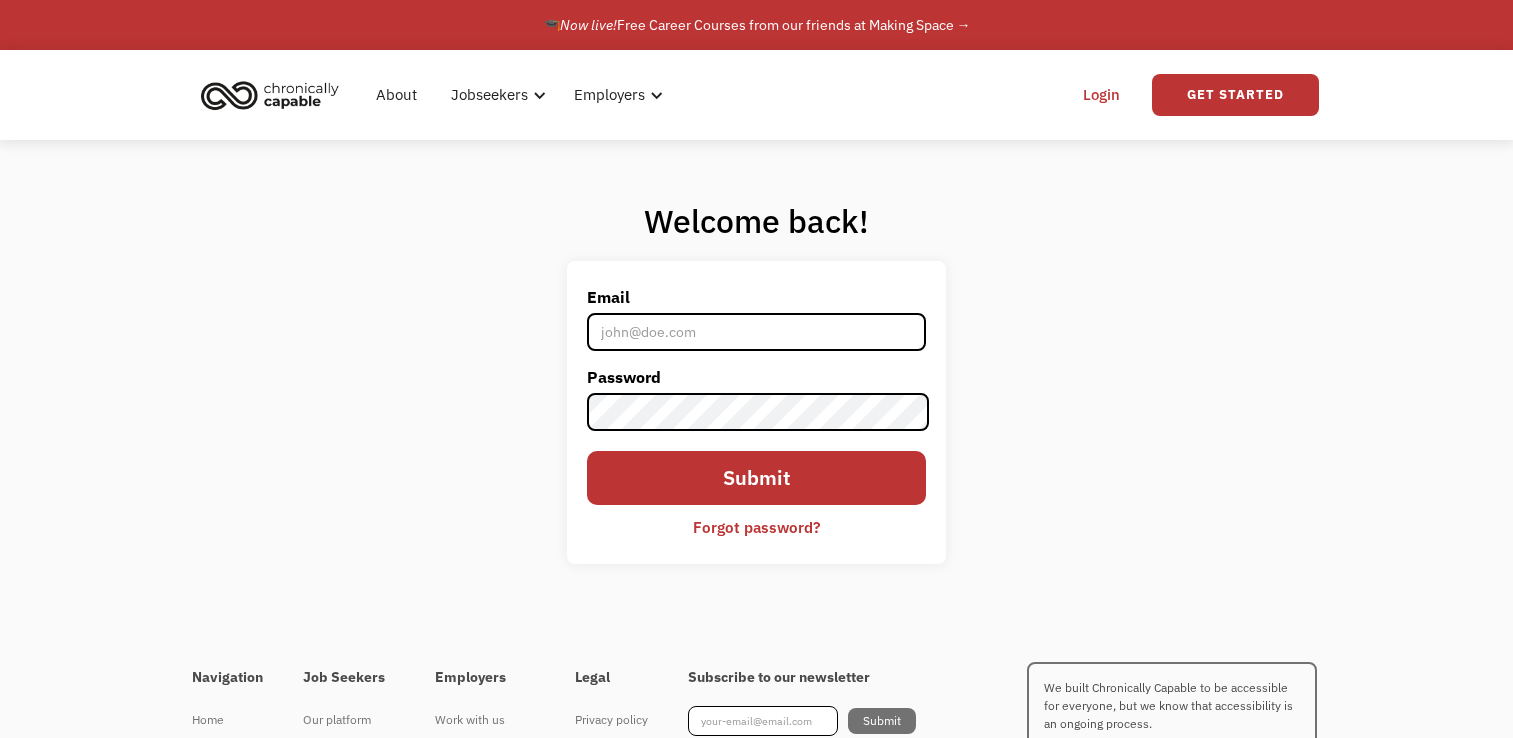 scroll, scrollTop: 0, scrollLeft: 0, axis: both 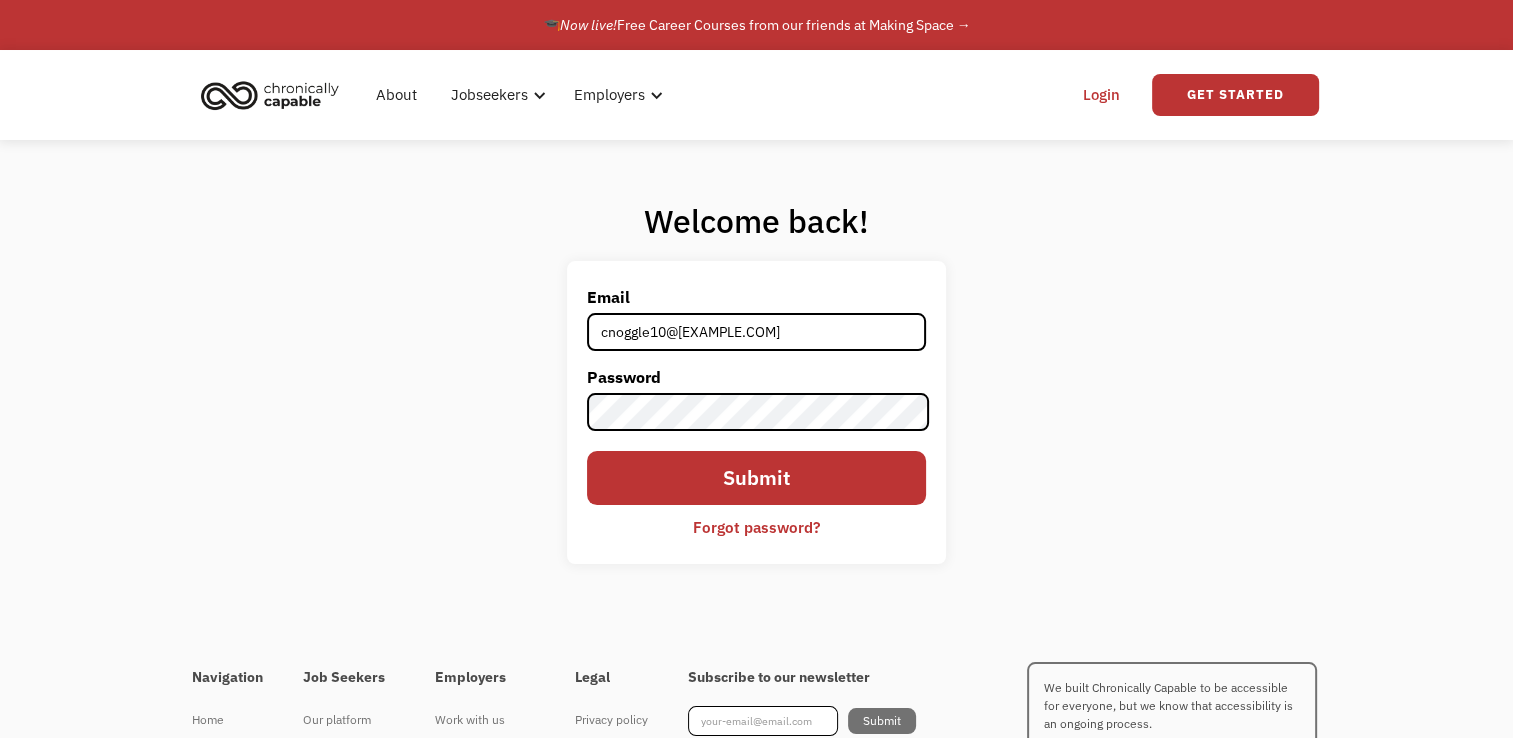 type on "cnoggle10@[EXAMPLE.COM]" 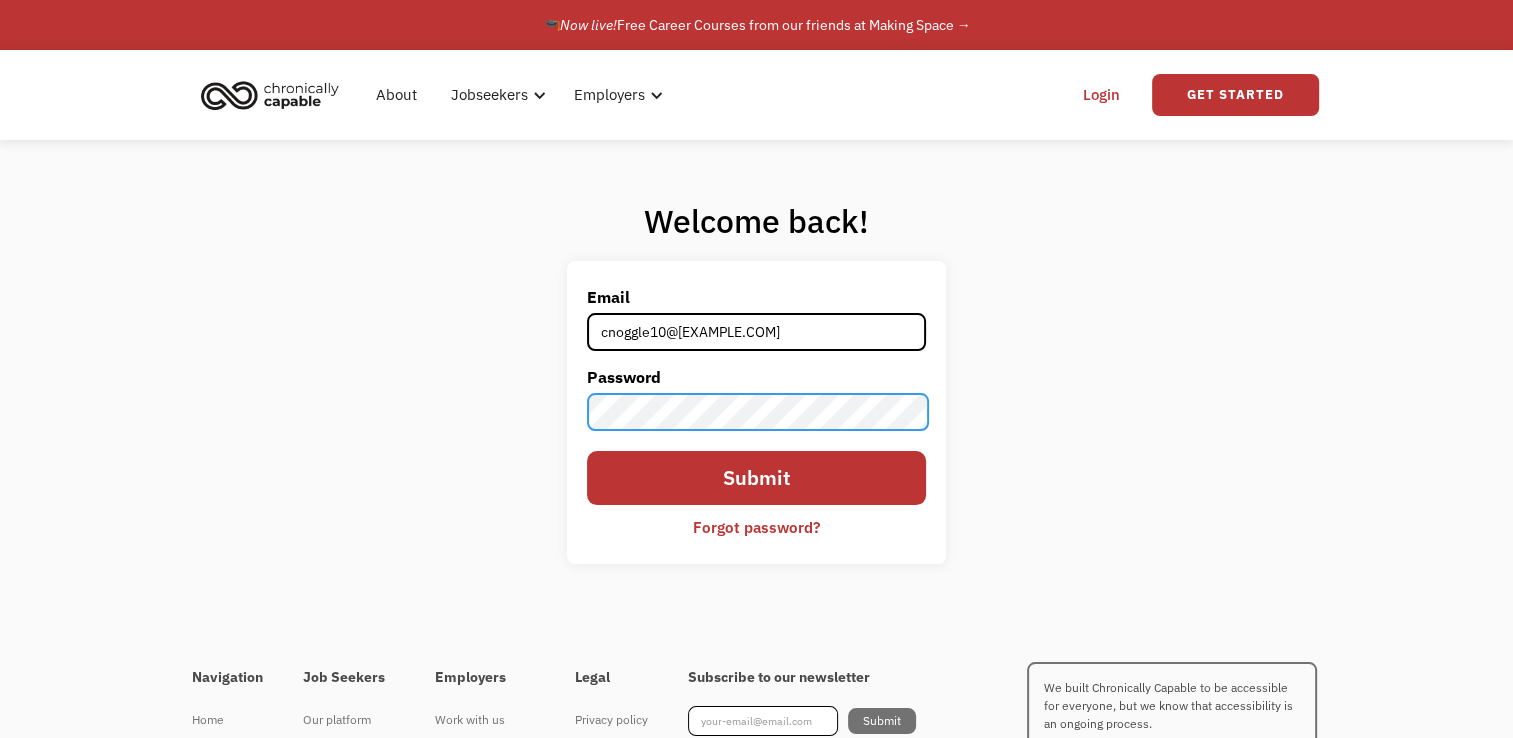 click on "Submit" at bounding box center (756, 478) 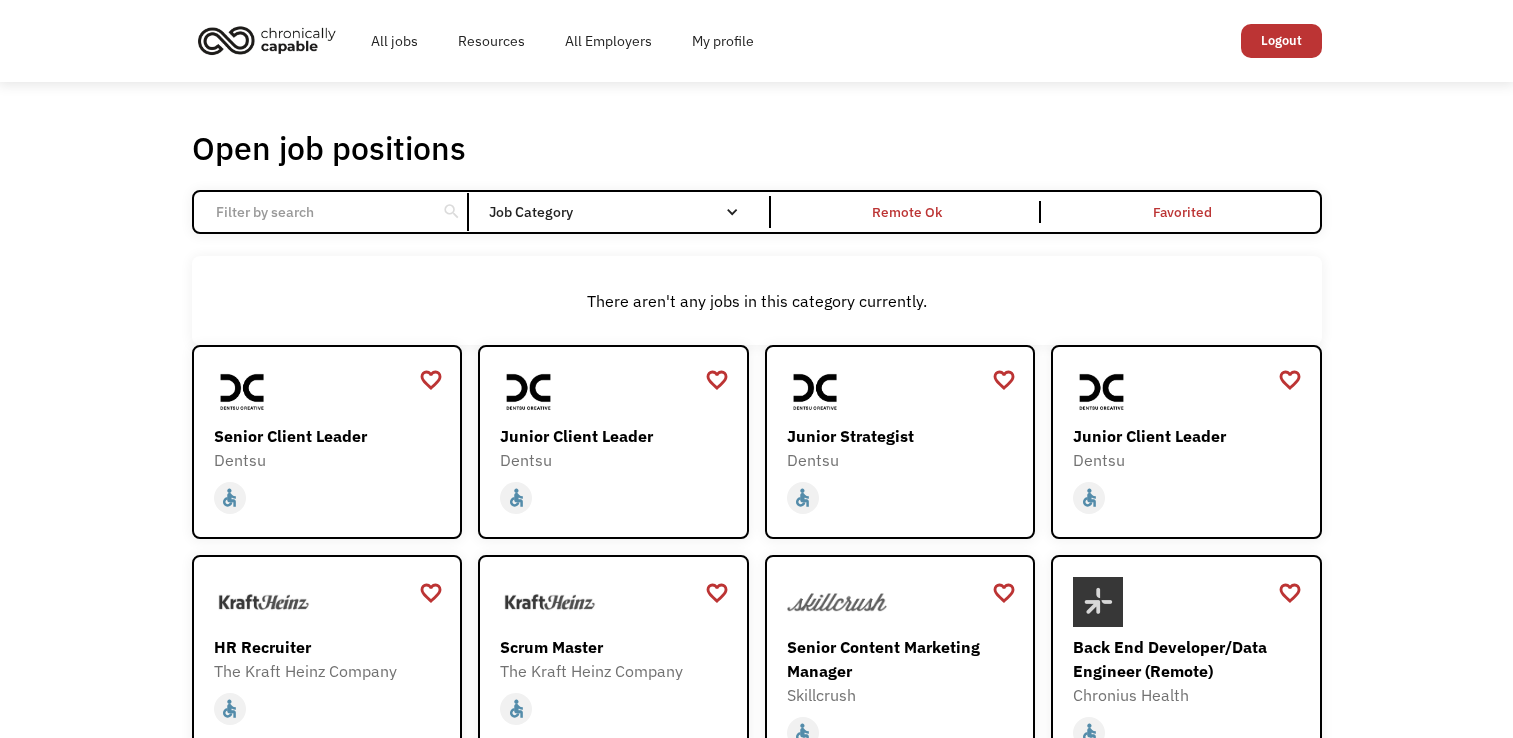 scroll, scrollTop: 0, scrollLeft: 0, axis: both 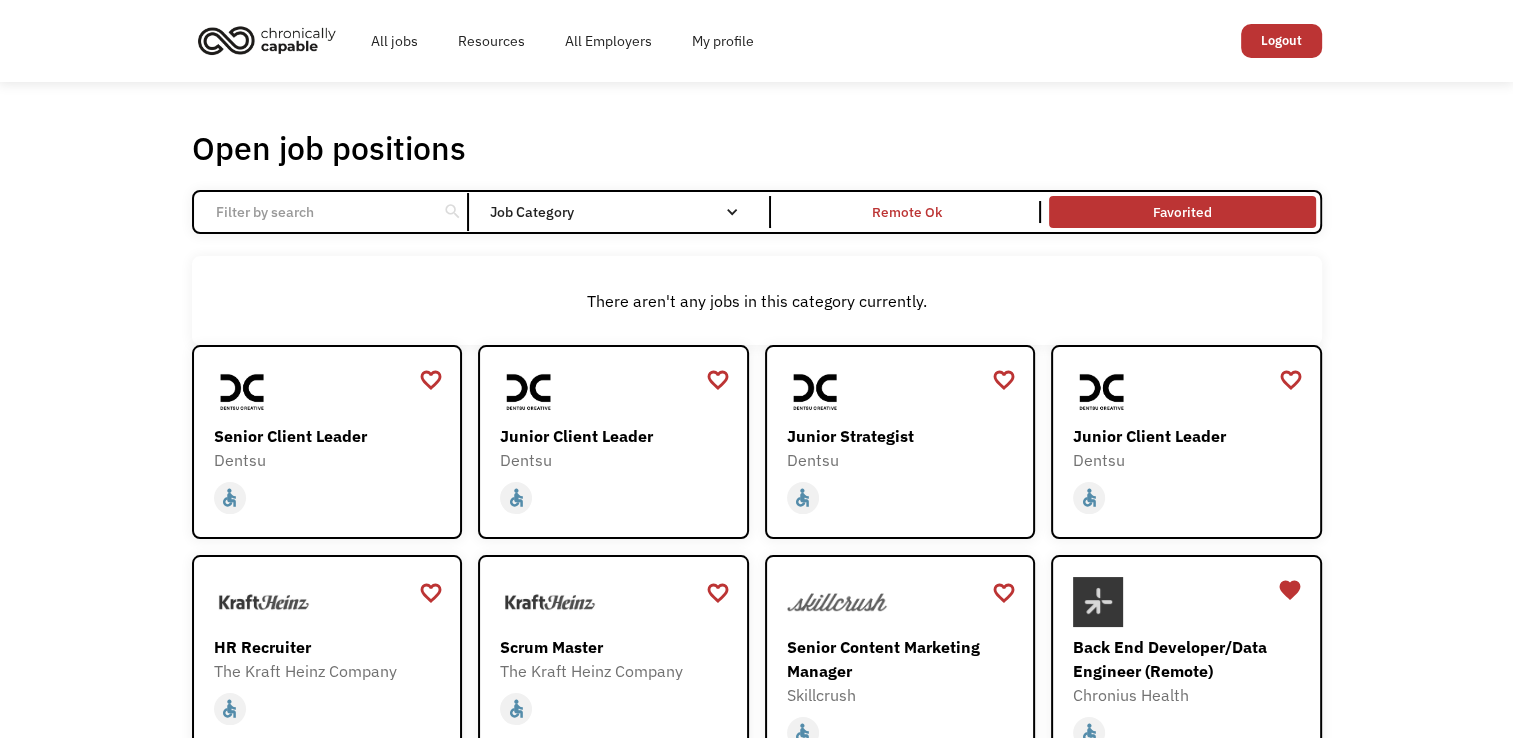 click on "Favorited" at bounding box center (1182, 212) 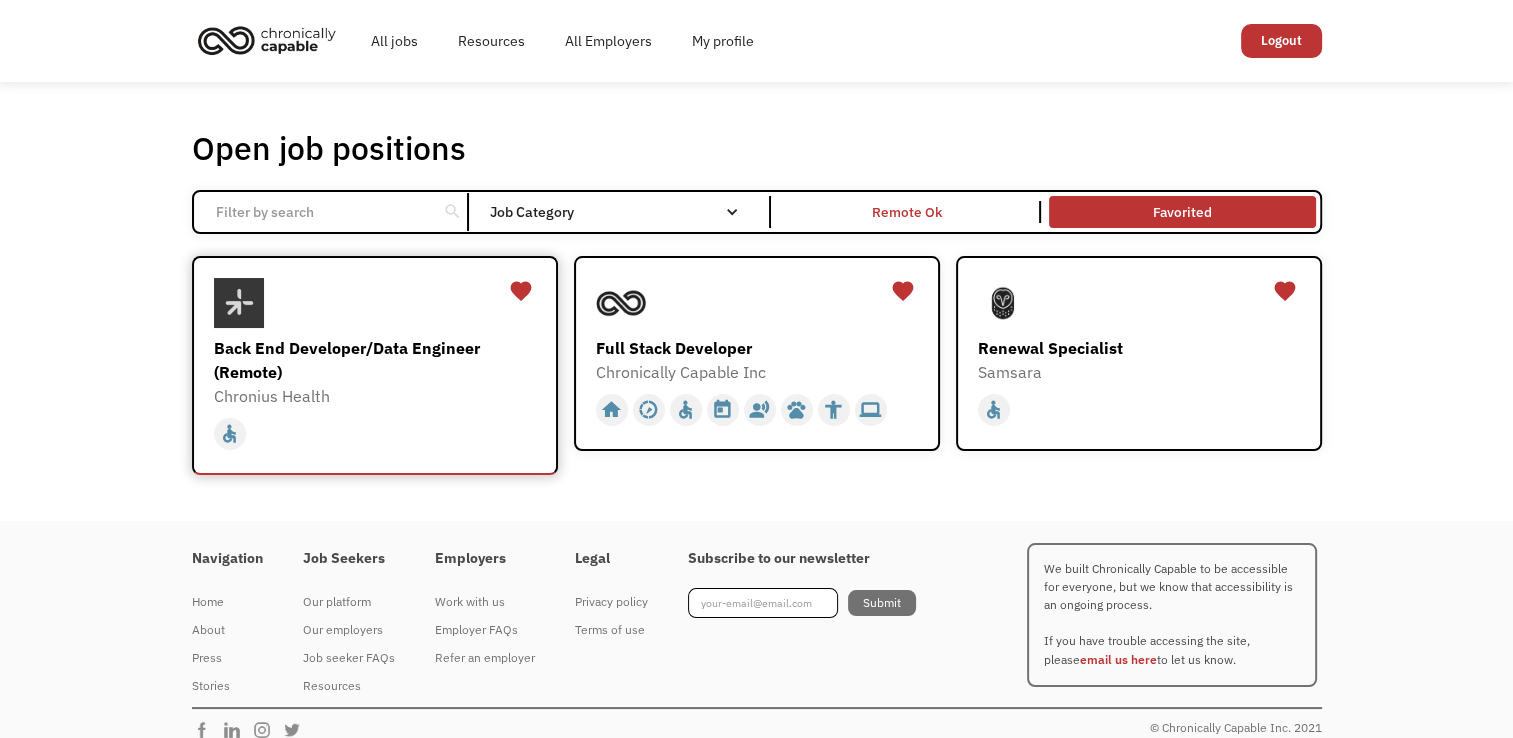 click on "Back End Developer/Data Engineer (Remote)" at bounding box center (377, 360) 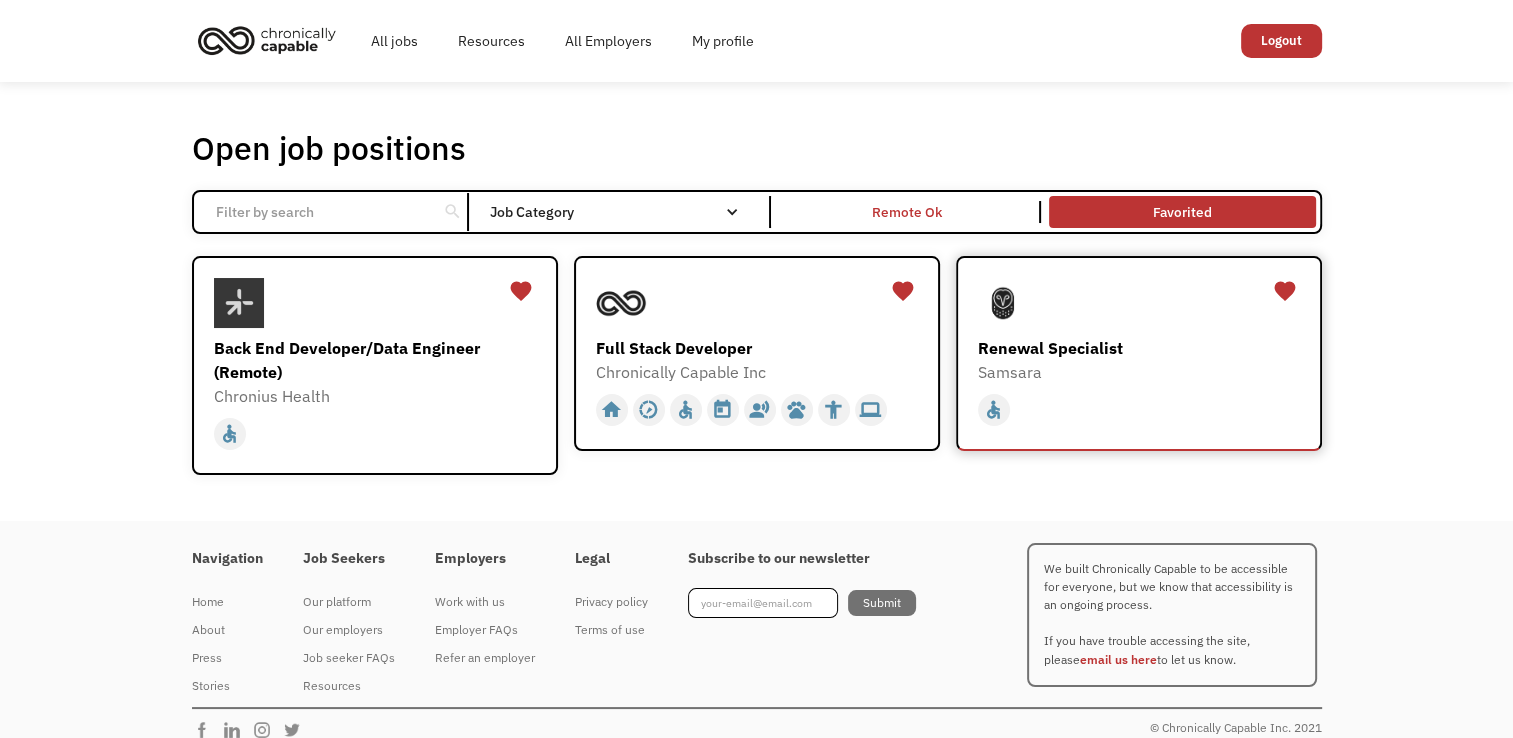 click on "Renewal Specialist" at bounding box center [1141, 348] 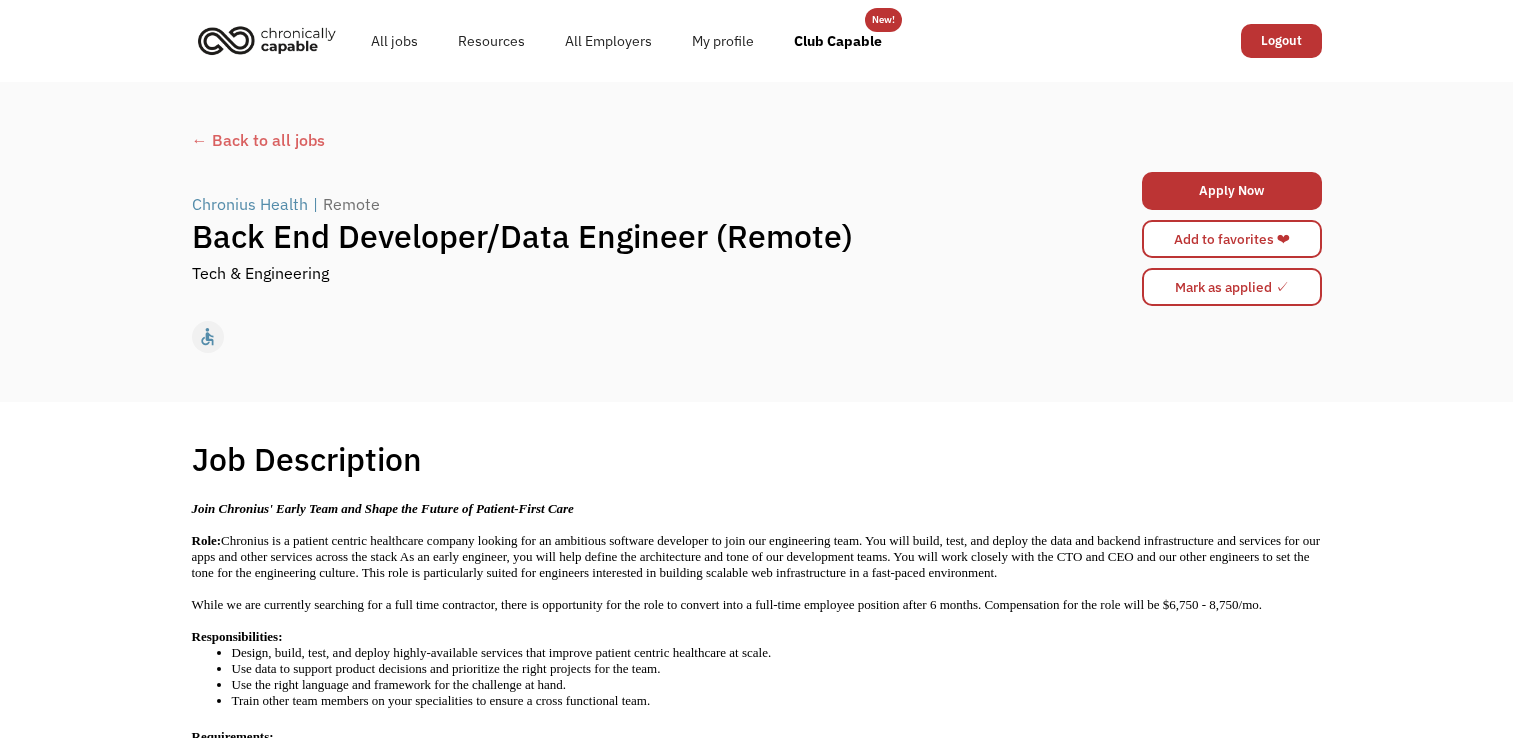 scroll, scrollTop: 0, scrollLeft: 0, axis: both 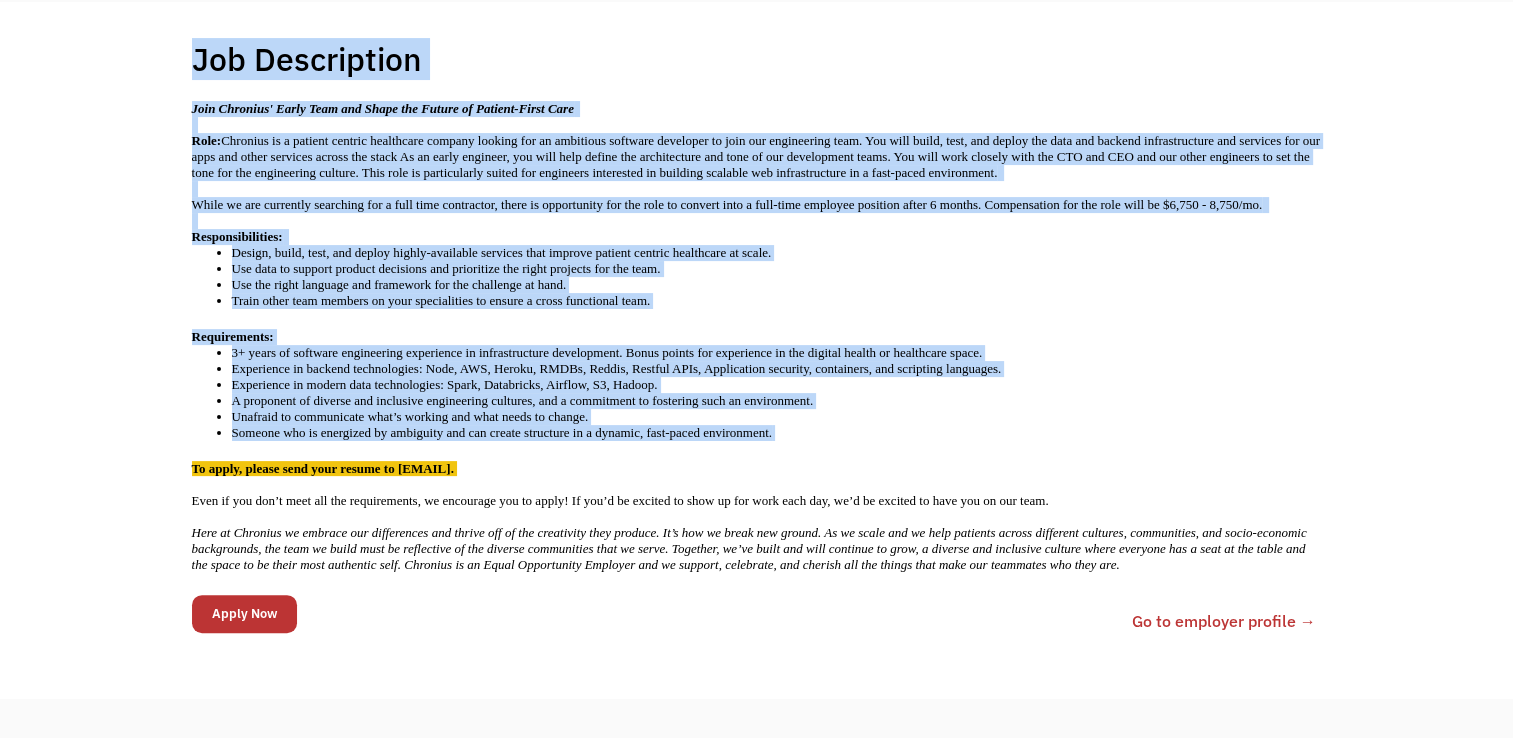 drag, startPoint x: 783, startPoint y: 420, endPoint x: 196, endPoint y: 70, distance: 683.42444 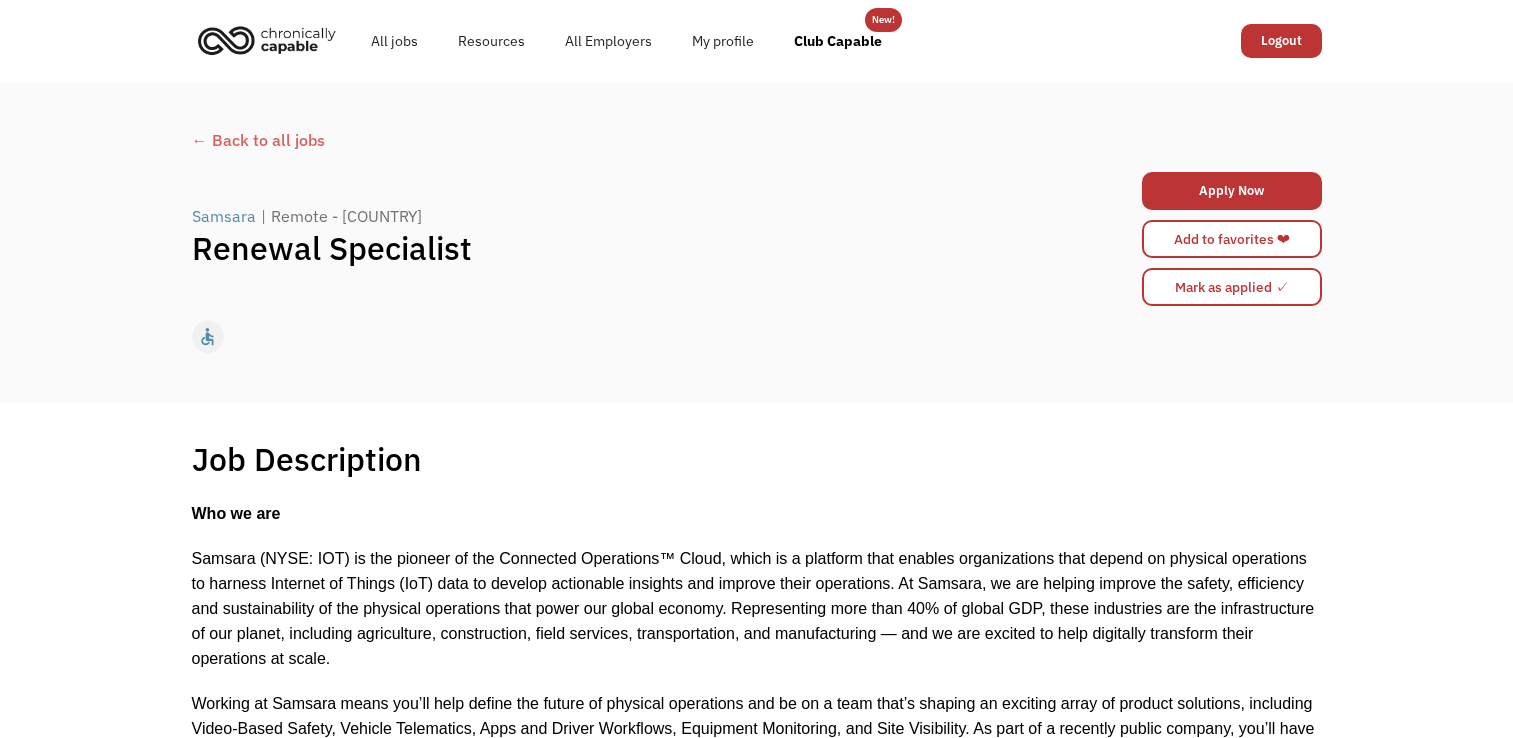scroll, scrollTop: 0, scrollLeft: 0, axis: both 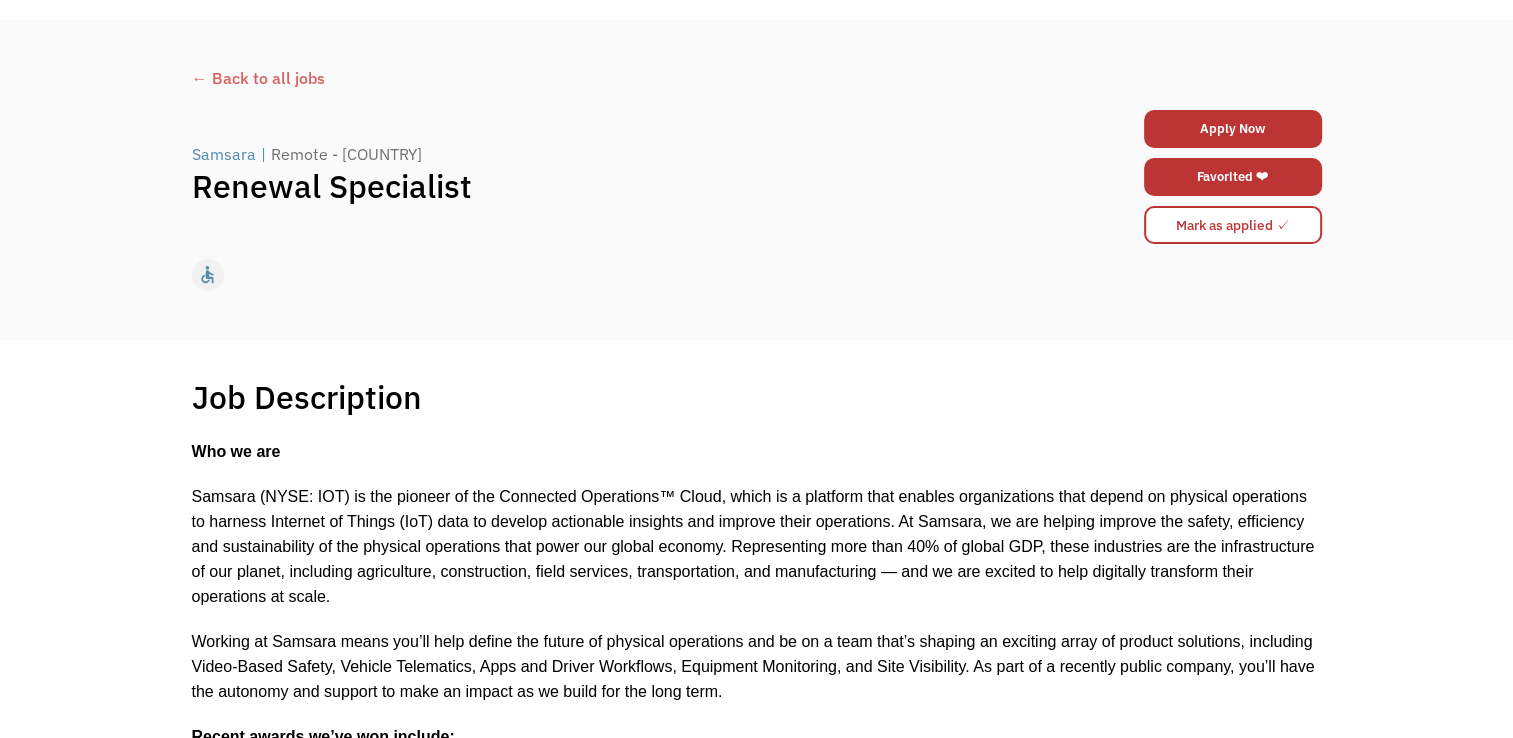 drag, startPoint x: 707, startPoint y: 437, endPoint x: 200, endPoint y: 374, distance: 510.8992 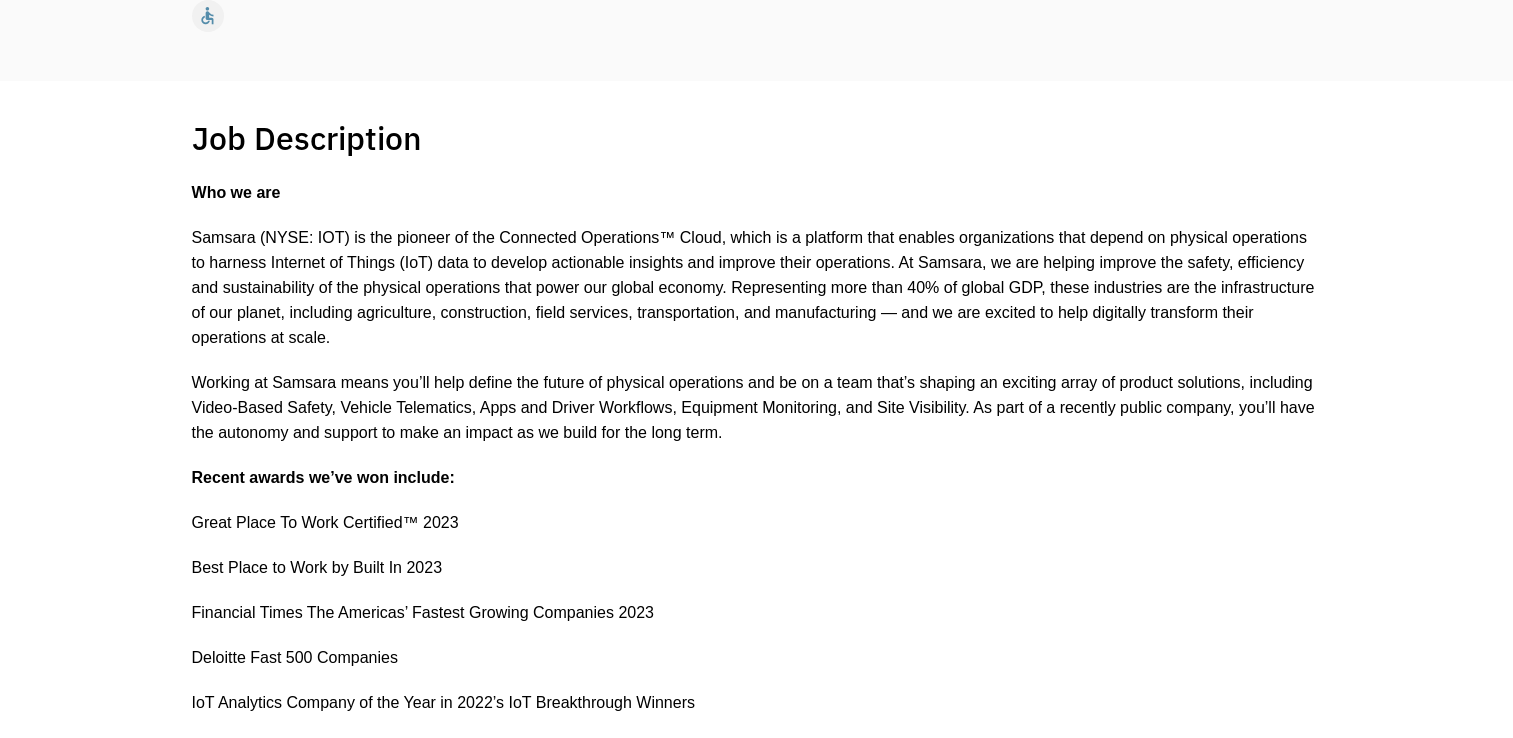 scroll, scrollTop: 0, scrollLeft: 0, axis: both 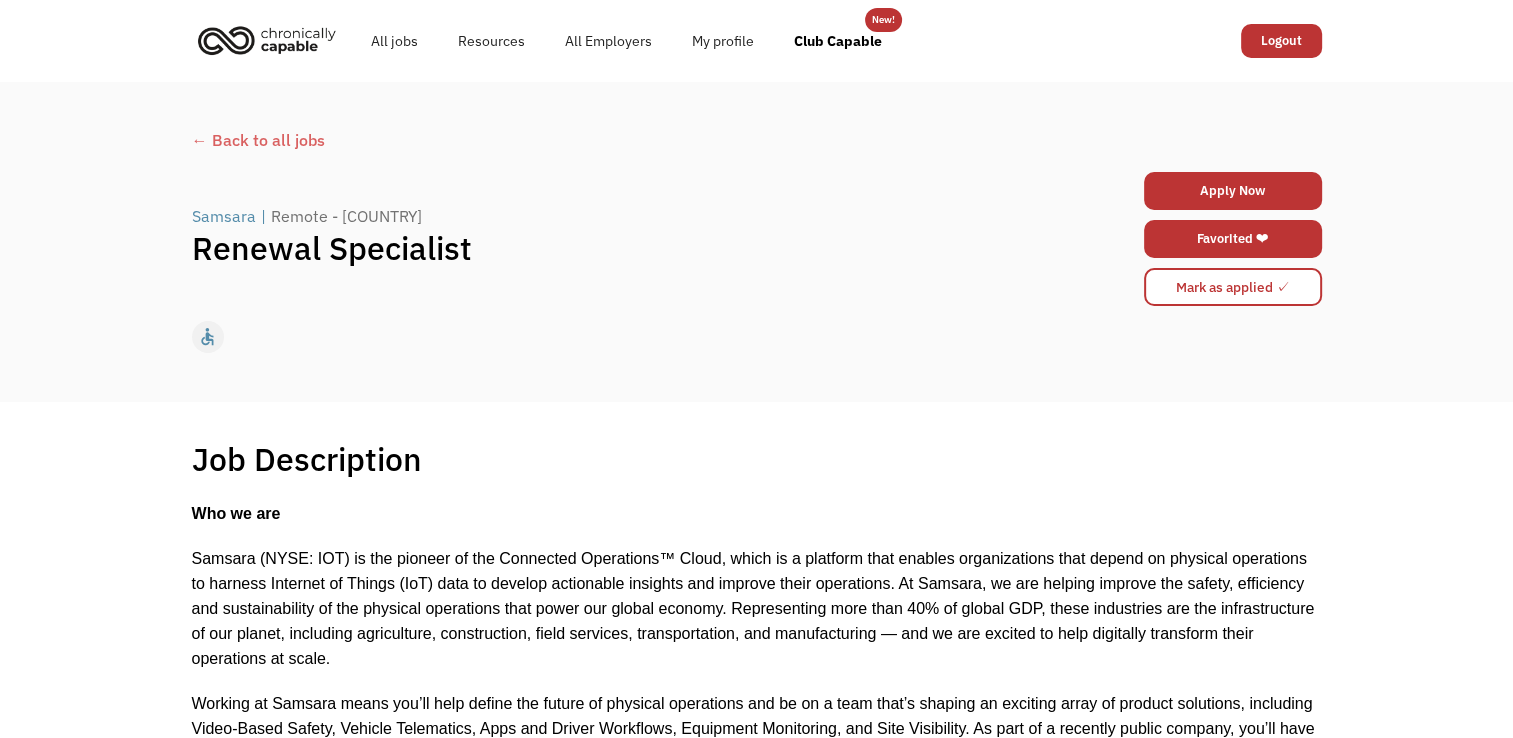 click on "← Back to all jobs" at bounding box center (757, 140) 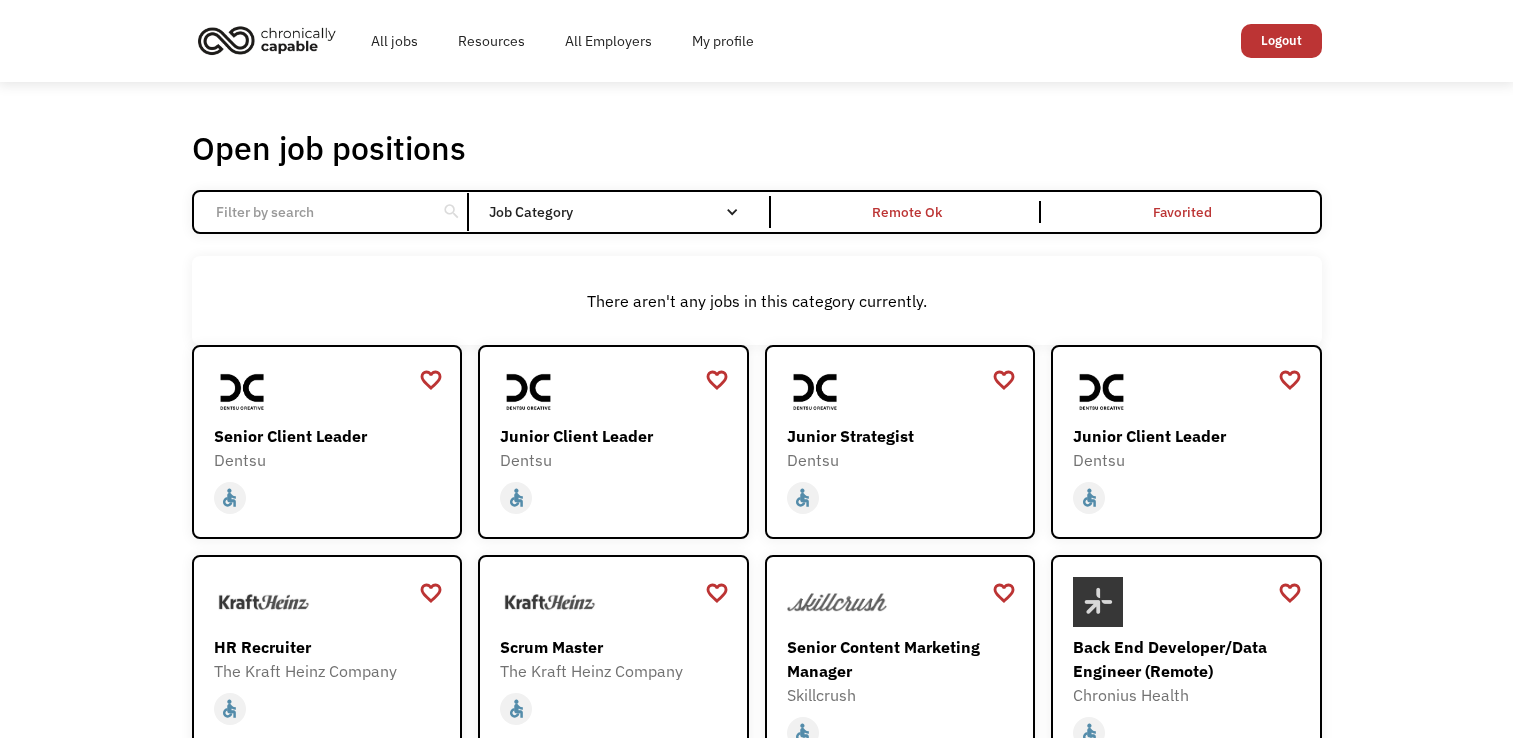 scroll, scrollTop: 0, scrollLeft: 0, axis: both 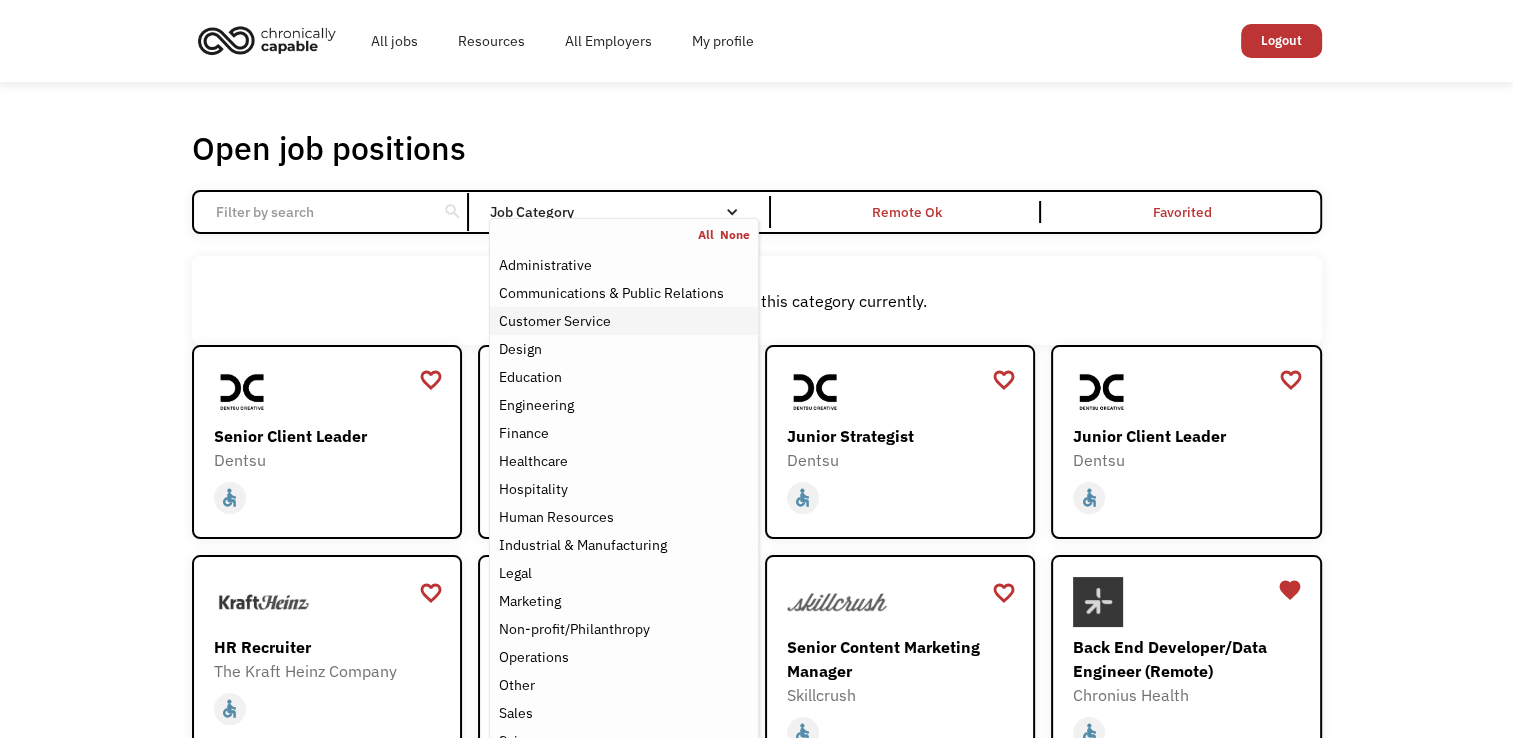 click on "Customer Service" at bounding box center [554, 321] 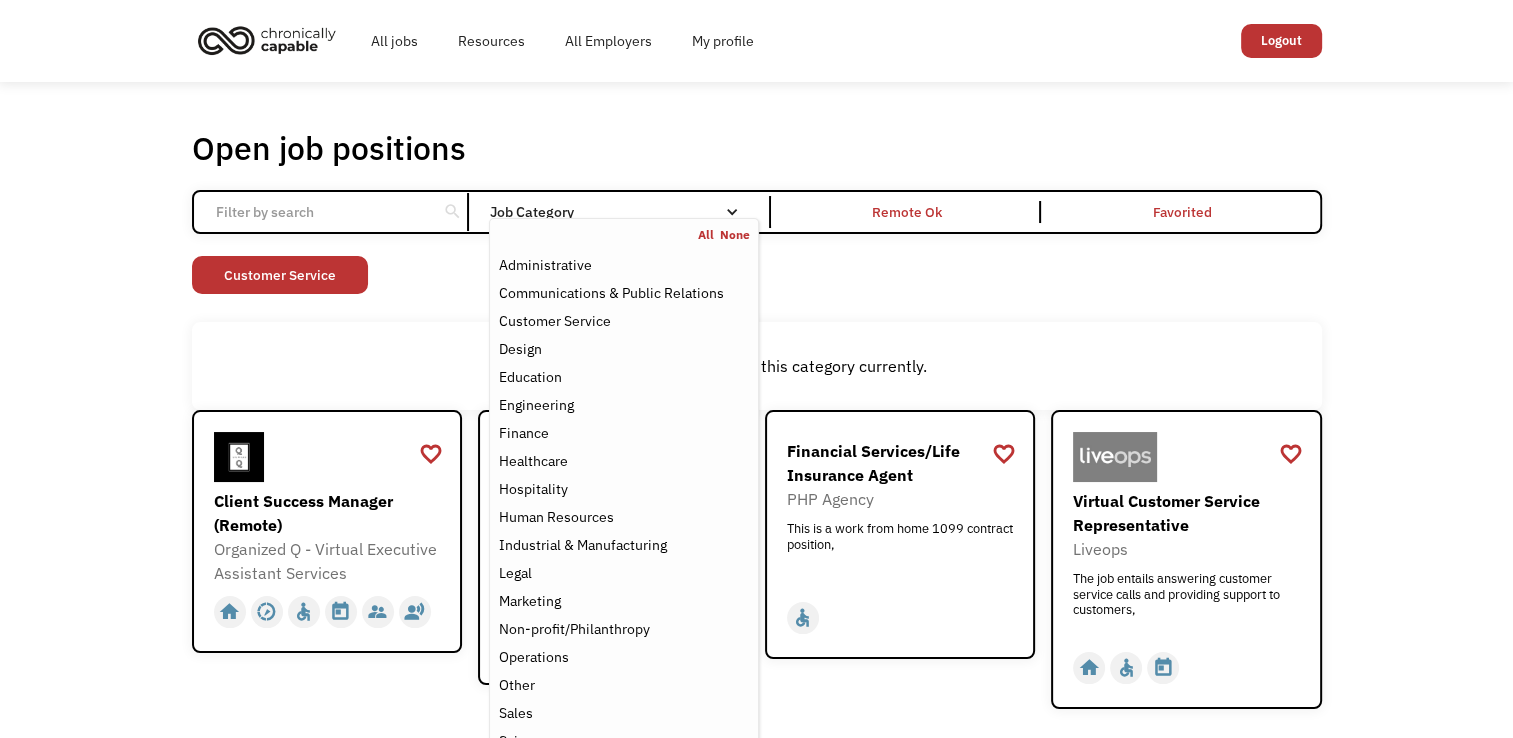 click on "Open job positions You have  X  liked items Search search Filter by category Administration Communications & Public Relations Customer Service Design Education Engineering Finance Healthcare Hospitality Human Resources Industrial & Manufacturing Legal Marketing Operations Sales Science Technology Transportation Other Job Category All None Administrative Communications & Public Relations Customer Service Design Education Engineering Finance Healthcare Hospitality Human Resources Industrial & Manufacturing Legal Marketing Non-profit/Philanthropy Operations Other Sales Science Technology Transportation Filter by type Full-time Part-time Remote Ok Favorited Favorited Thank you! Your submission has been received! Oops! Something went wrong while submitting the form. Non-profit/Philanthropy Other Transportation Technology Science Sales Operations Marketing Legal Industrial & Manufacturing Human Resources Hospitality Healthcare Finance Engineering Education Design Customer Service Communications & Public Relations" at bounding box center [756, 418] 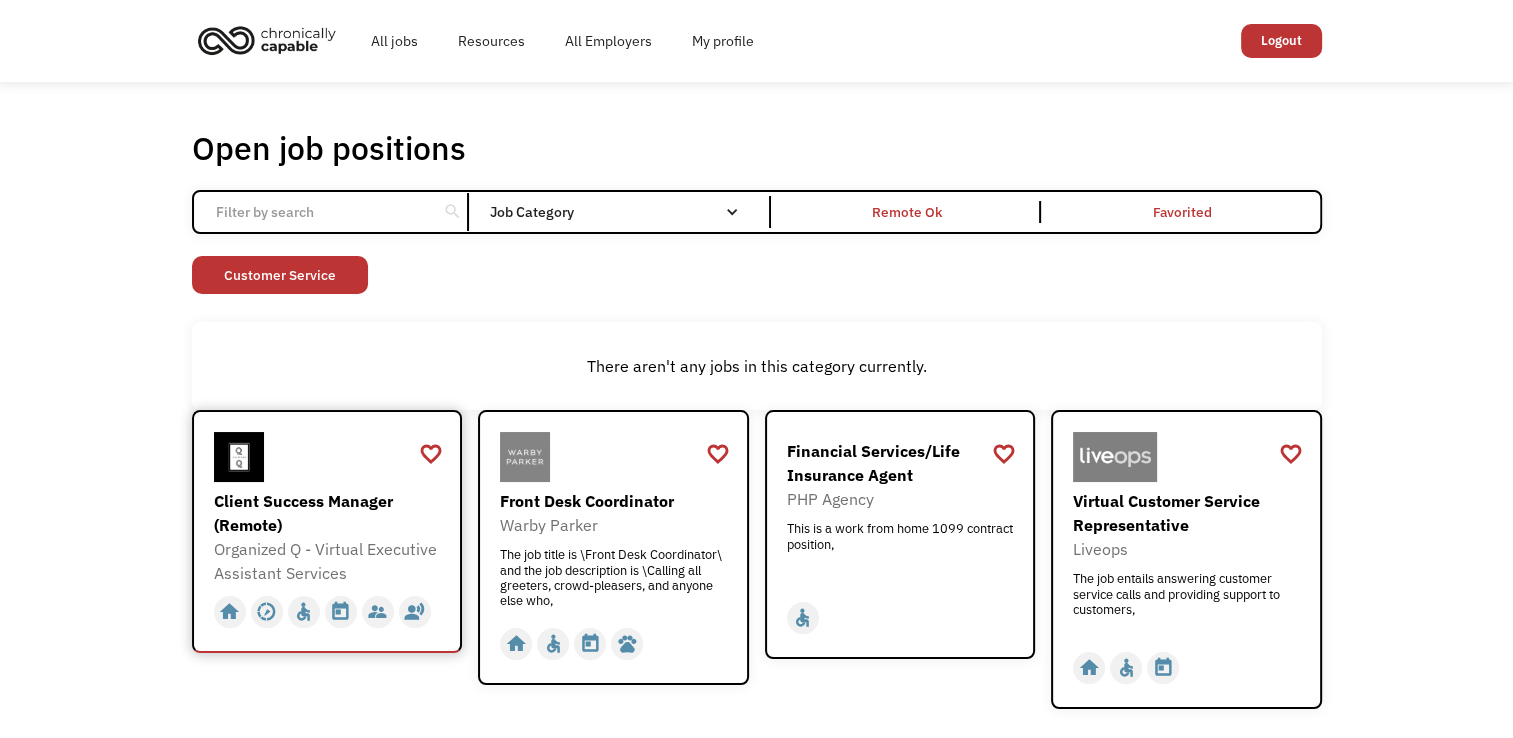 click on "Client Success Manager (Remote)" at bounding box center [330, 513] 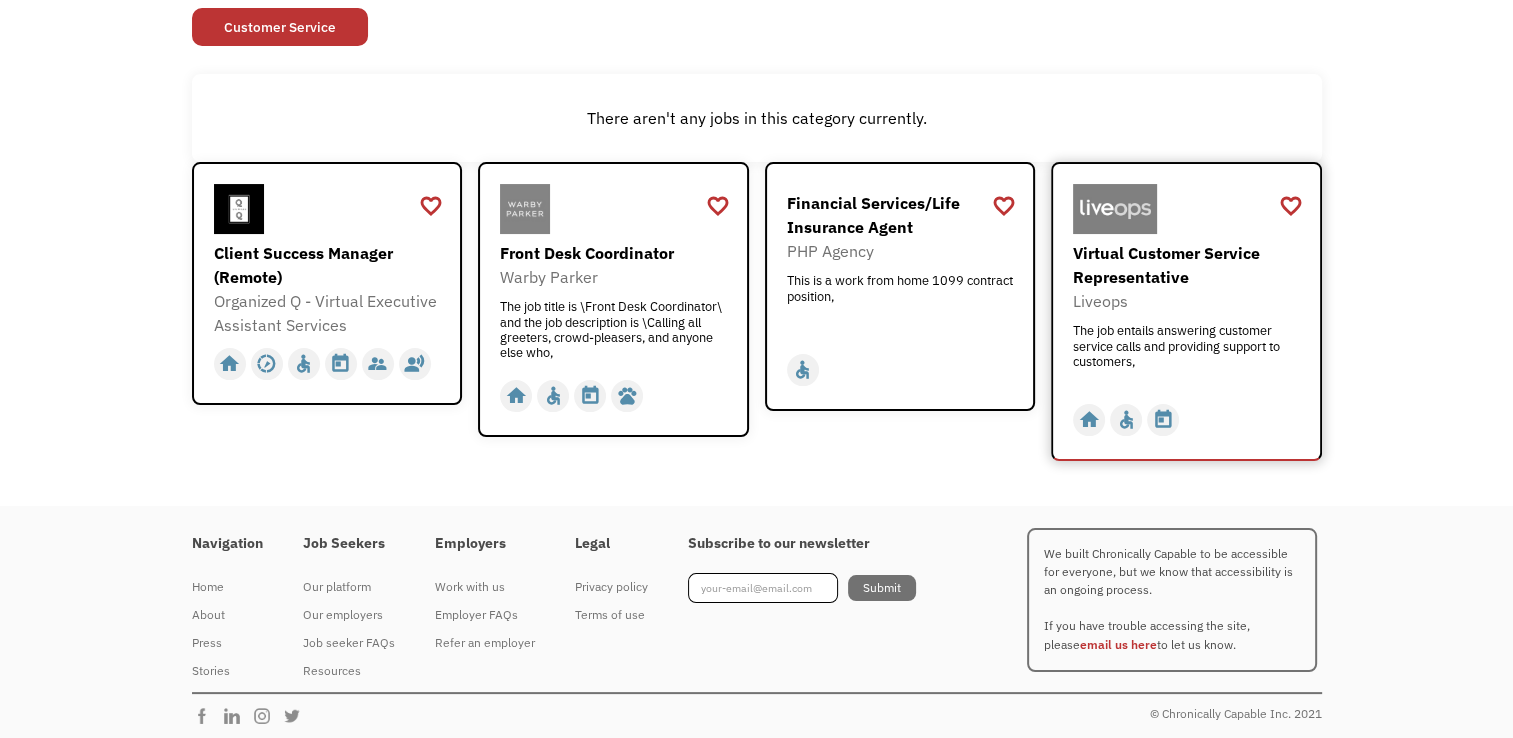 scroll, scrollTop: 252, scrollLeft: 0, axis: vertical 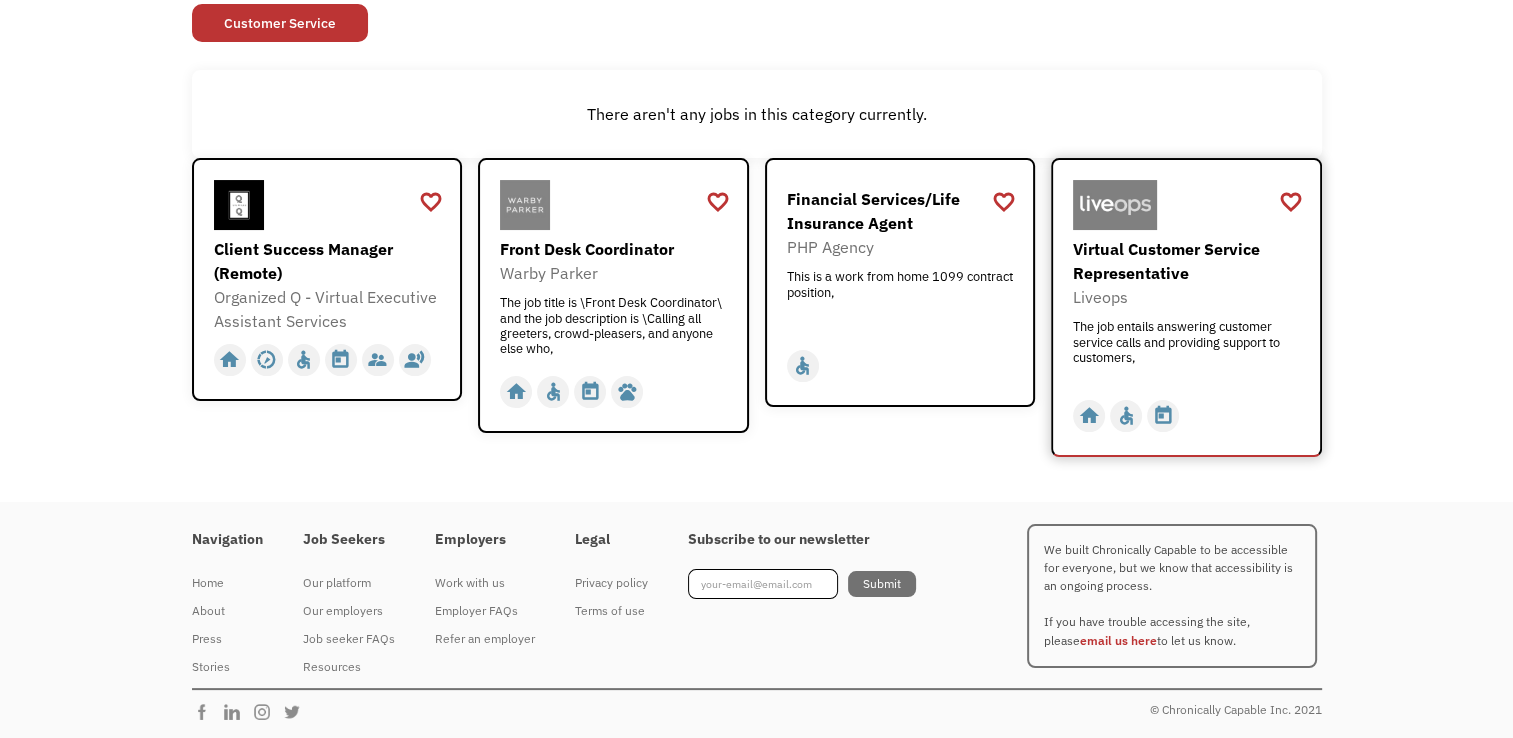 click at bounding box center [1115, 205] 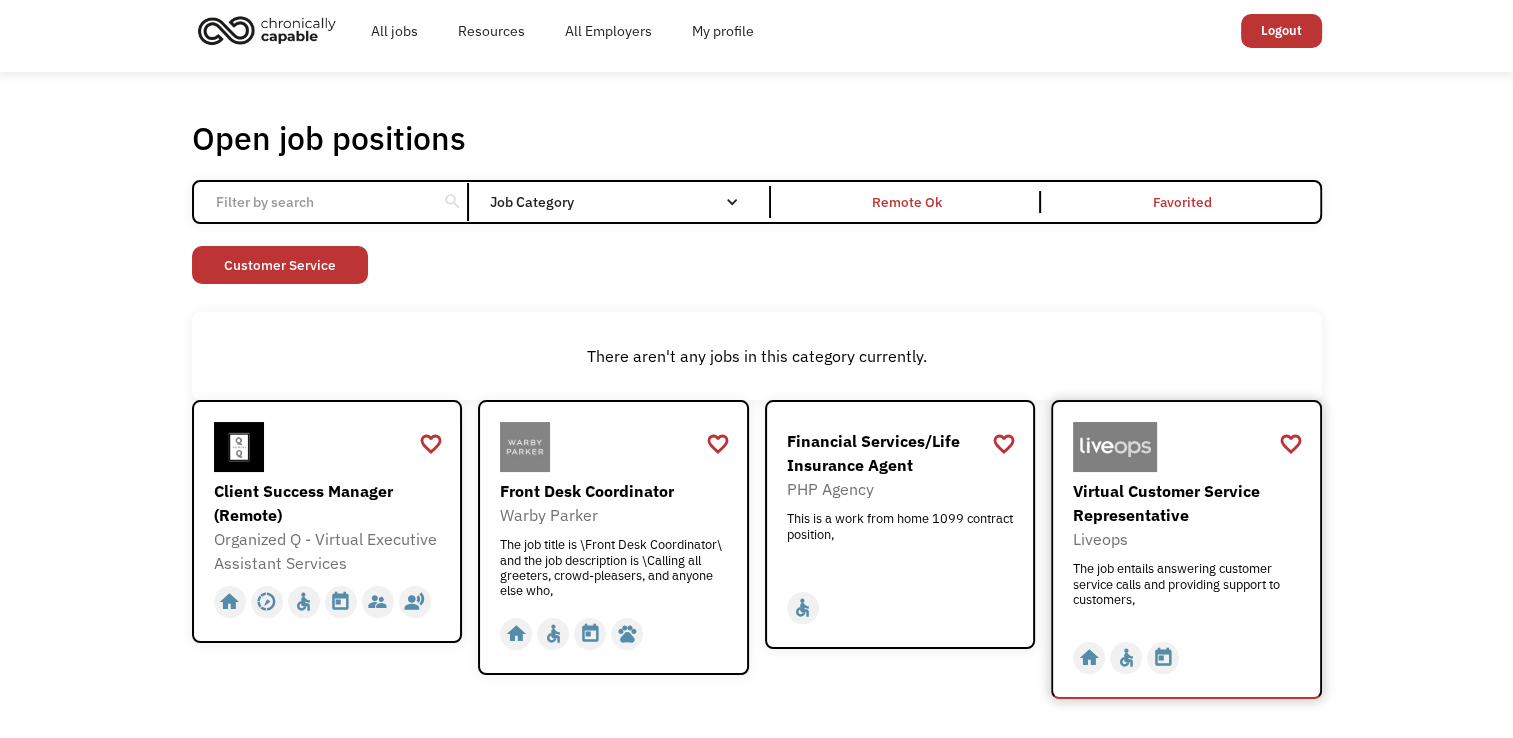 scroll, scrollTop: 0, scrollLeft: 0, axis: both 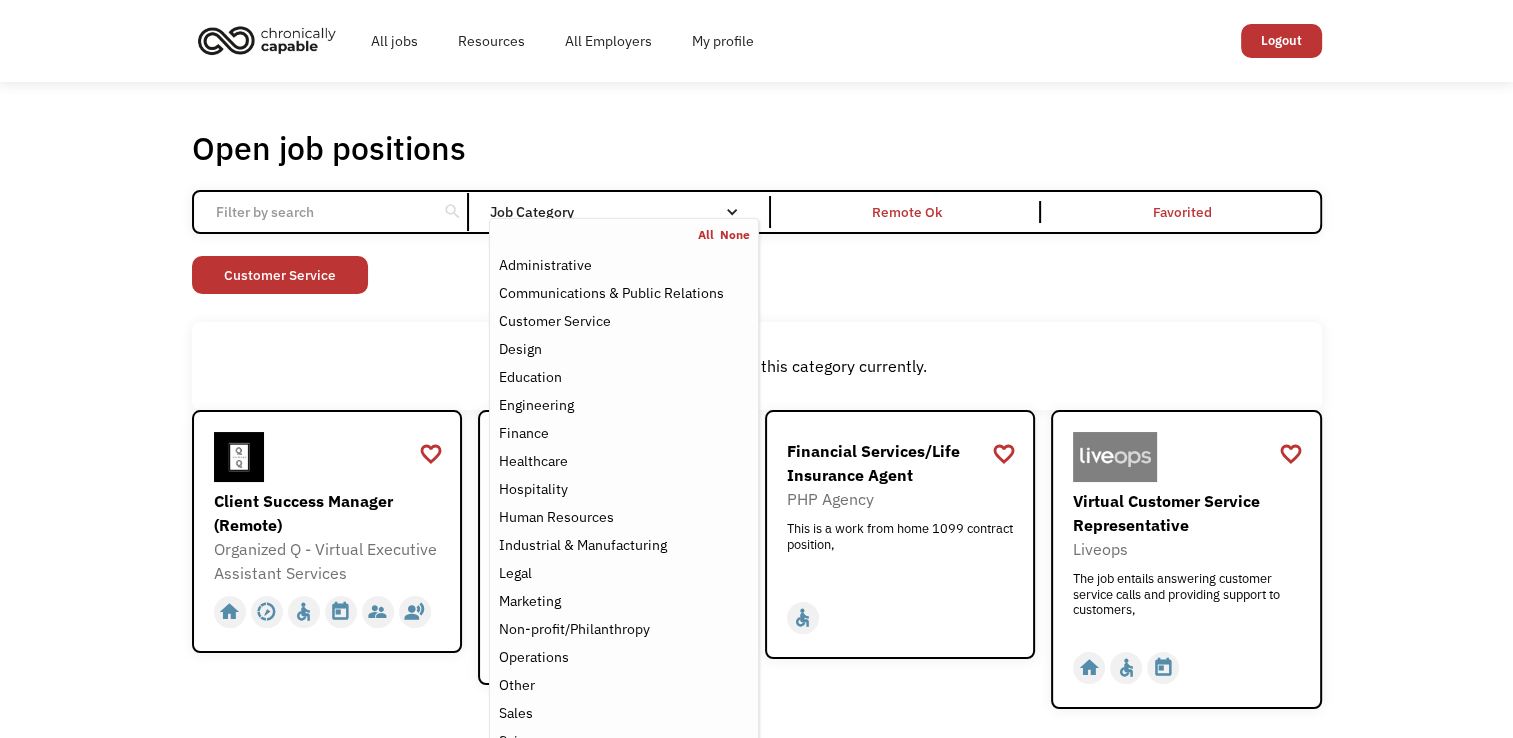 click at bounding box center [732, 212] 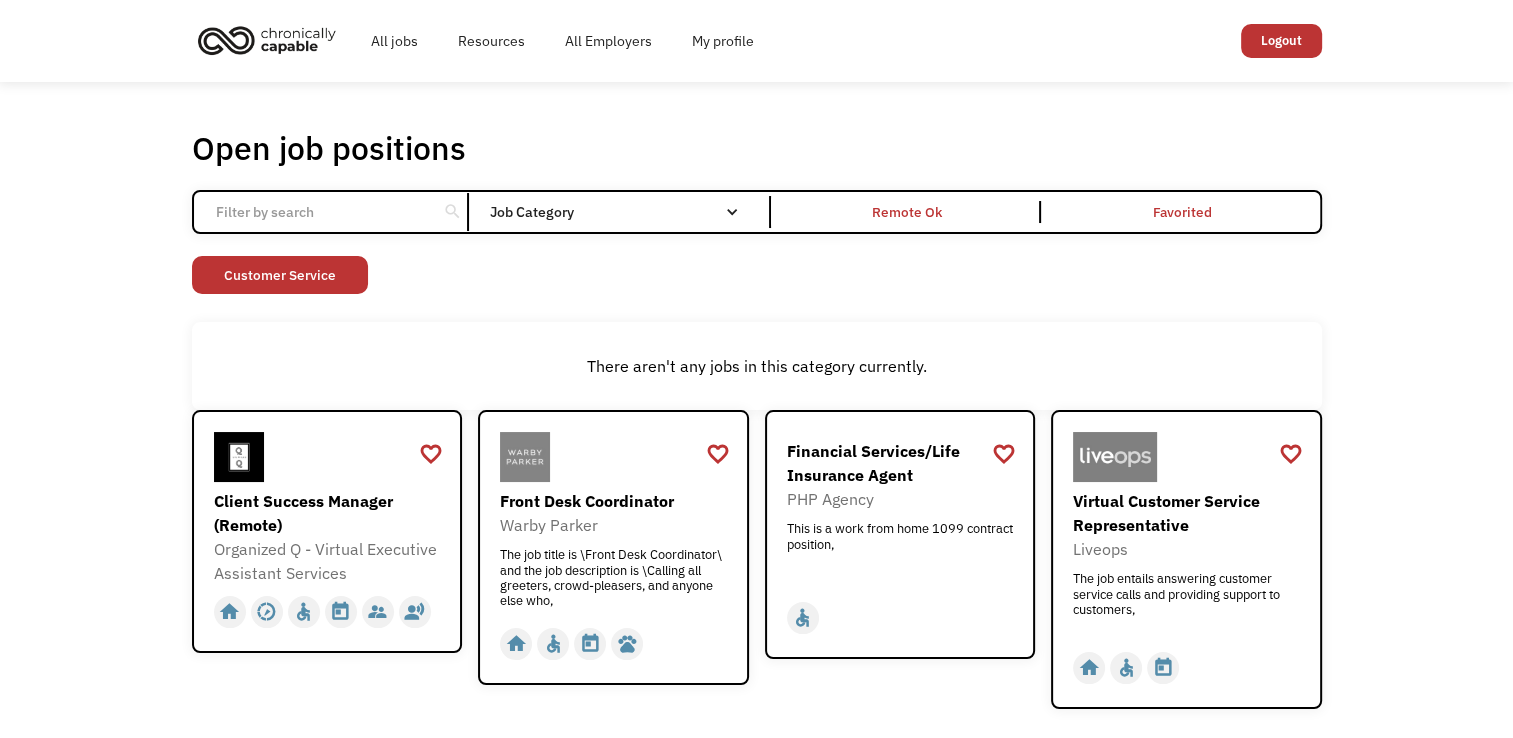click at bounding box center [732, 212] 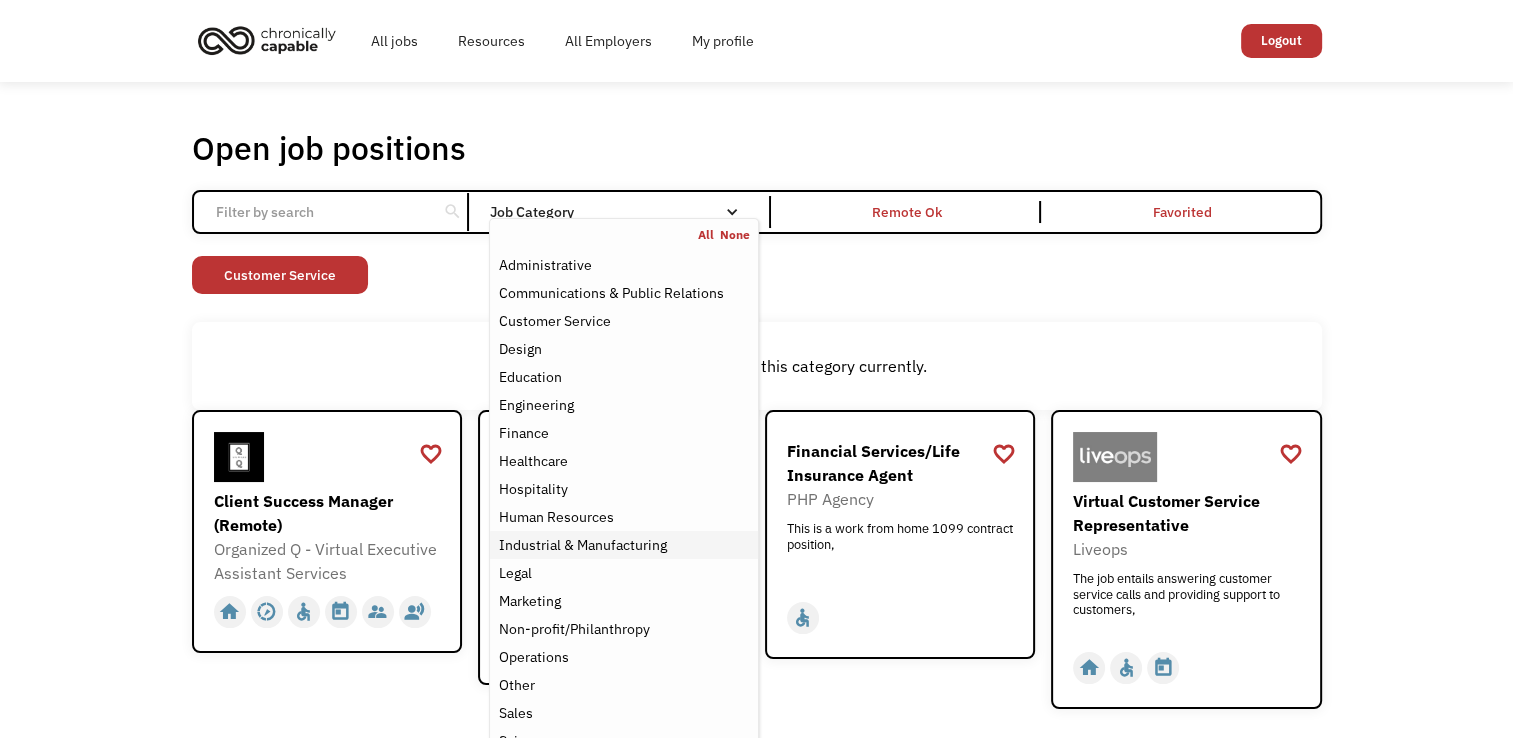 click on "Industrial & Manufacturing" at bounding box center (582, 545) 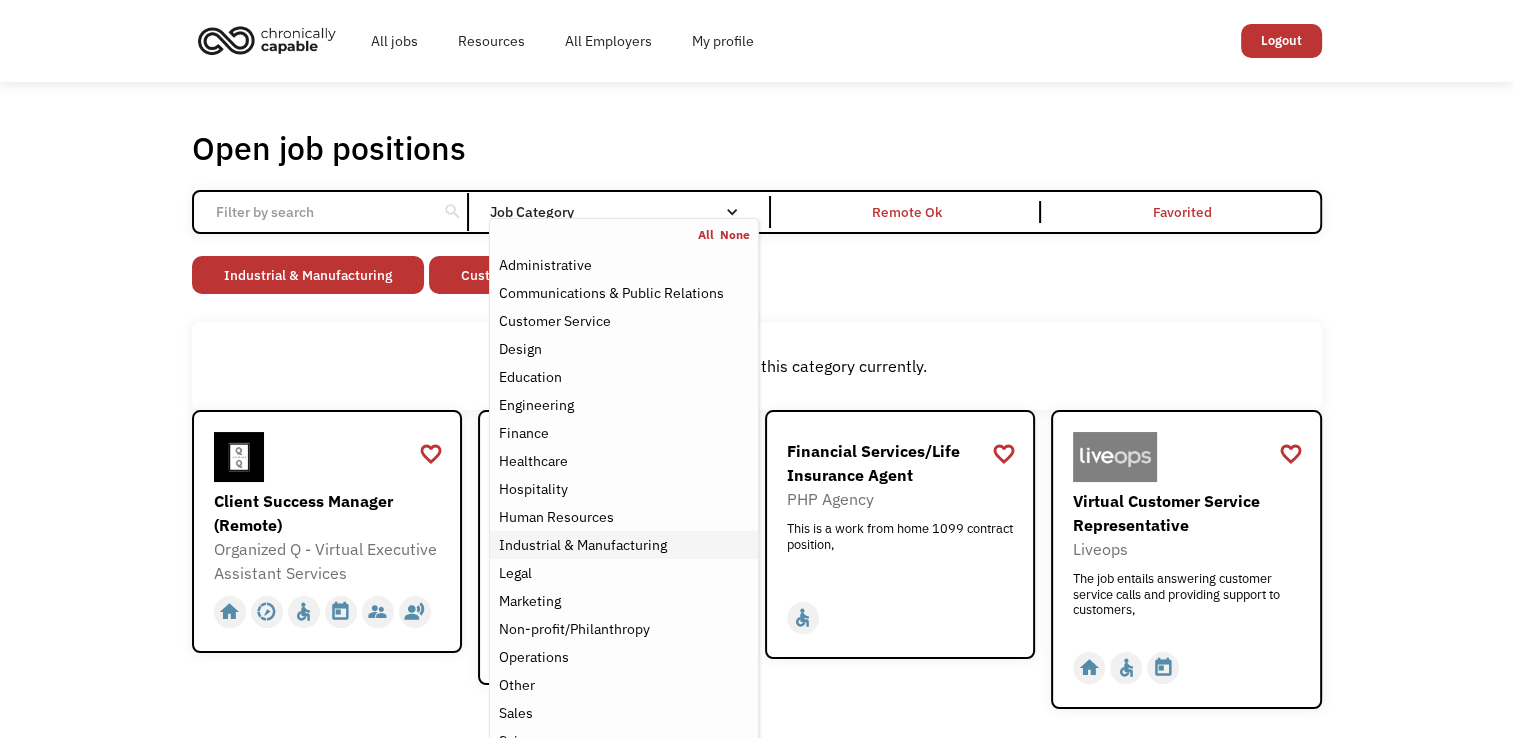 click on "Industrial & Manufacturing" at bounding box center (582, 545) 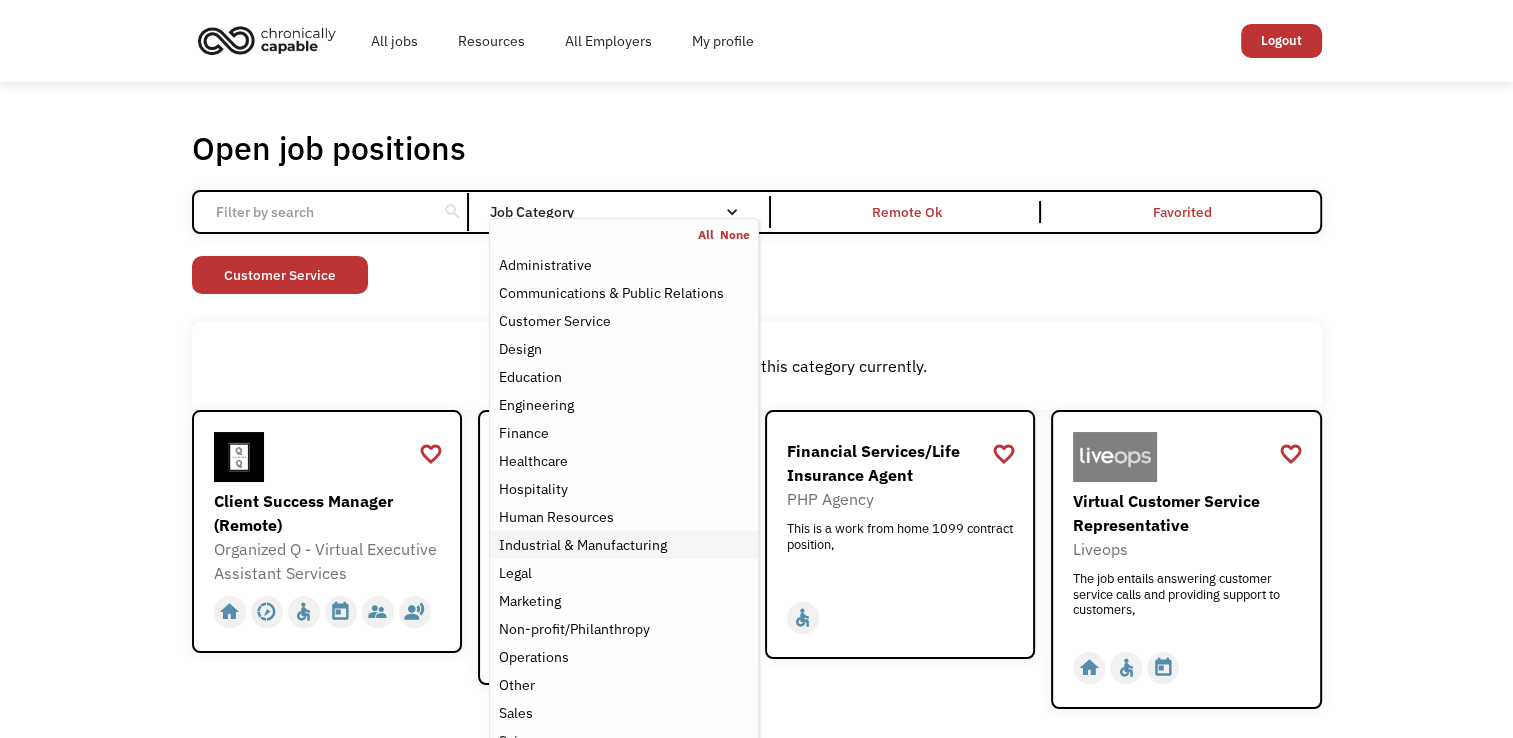 click on "Industrial & Manufacturing" at bounding box center (582, 545) 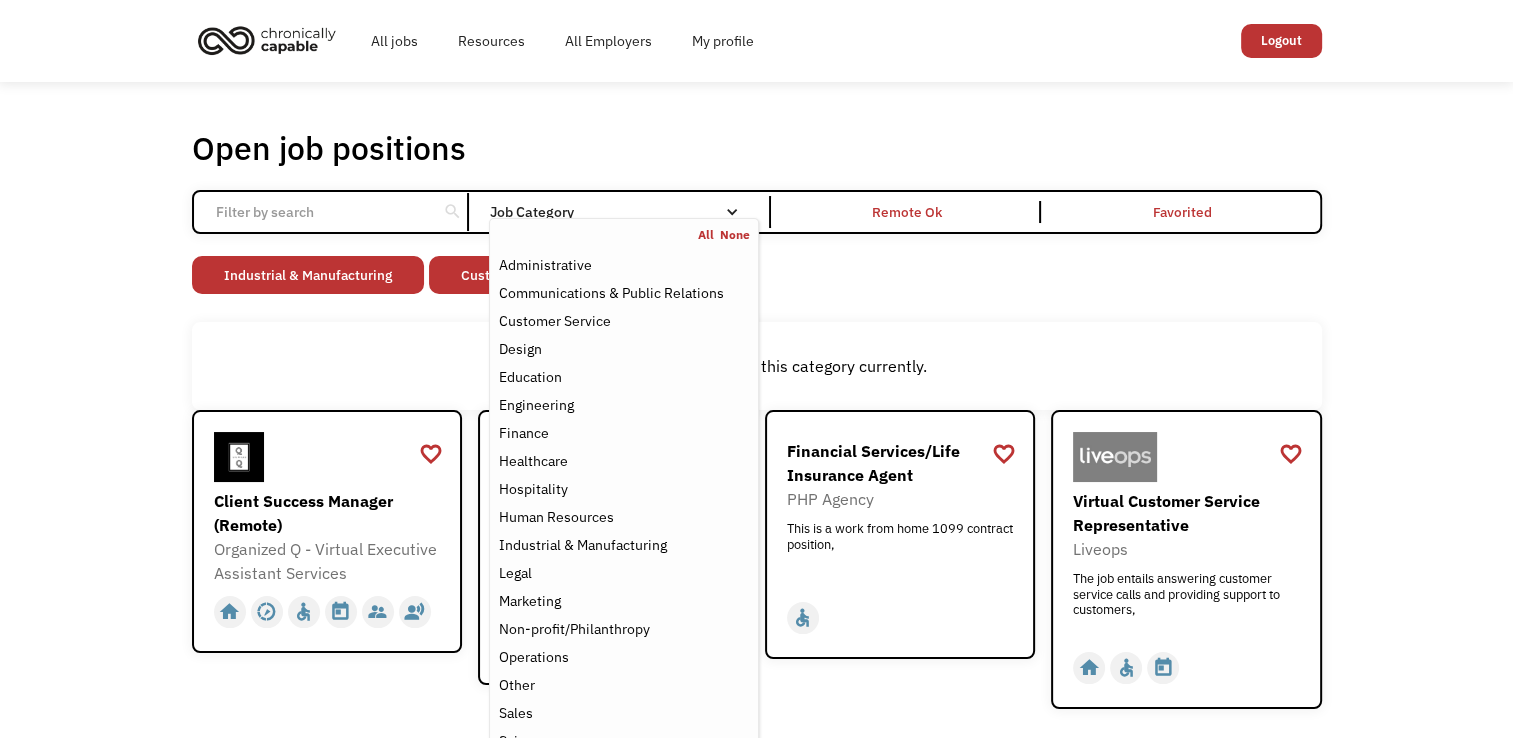 drag, startPoint x: 958, startPoint y: 283, endPoint x: 935, endPoint y: 282, distance: 23.021729 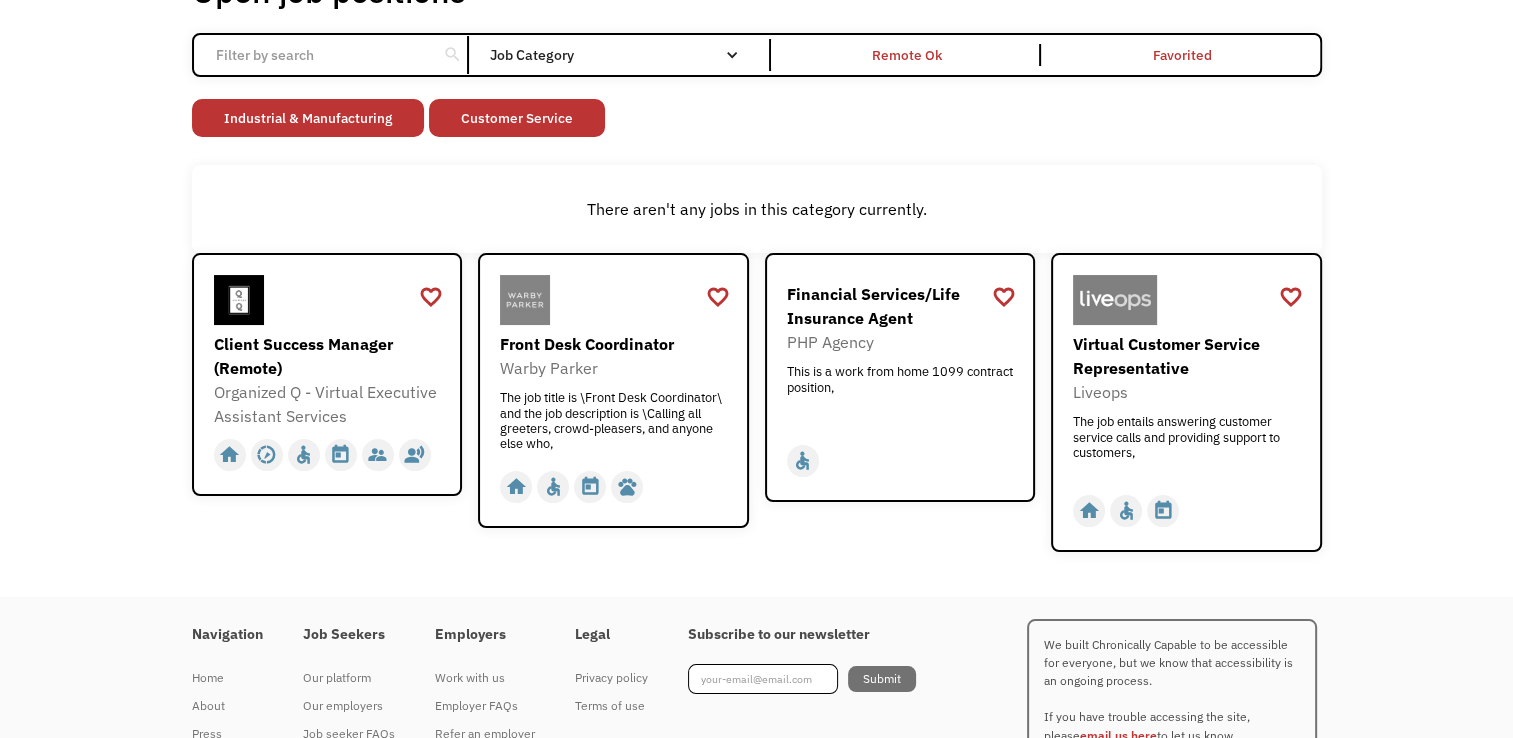 scroll, scrollTop: 0, scrollLeft: 0, axis: both 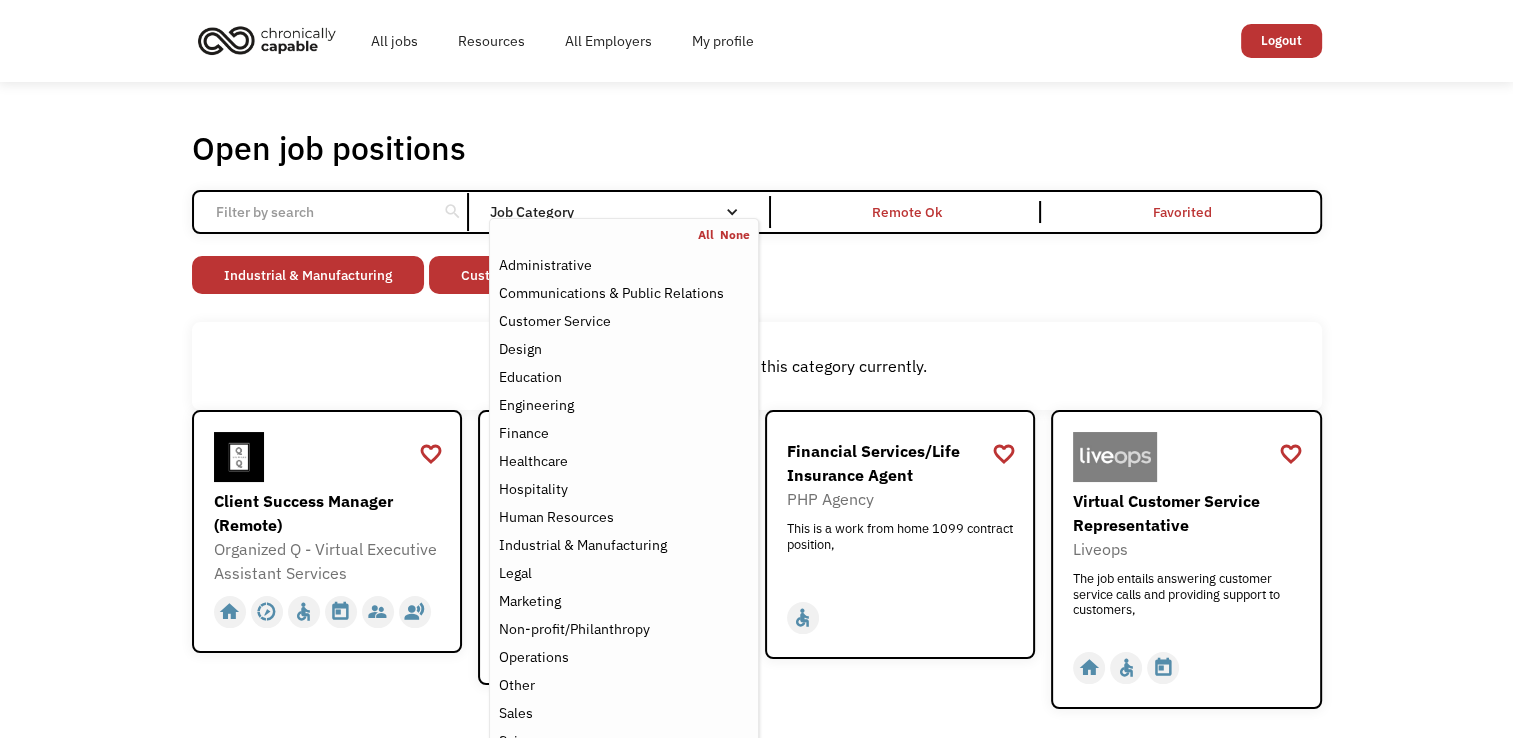 click at bounding box center [732, 212] 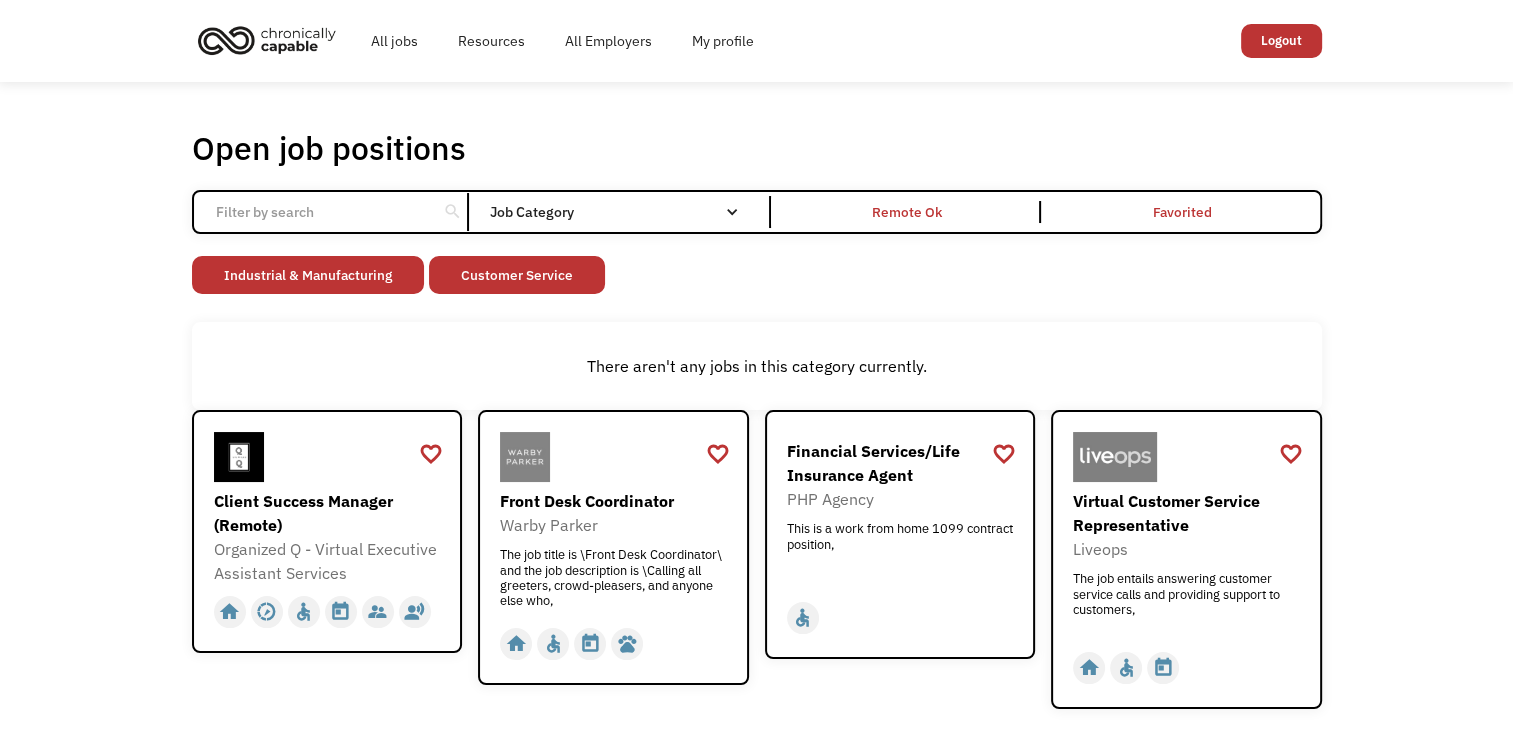 click on "Job Category" at bounding box center (623, 212) 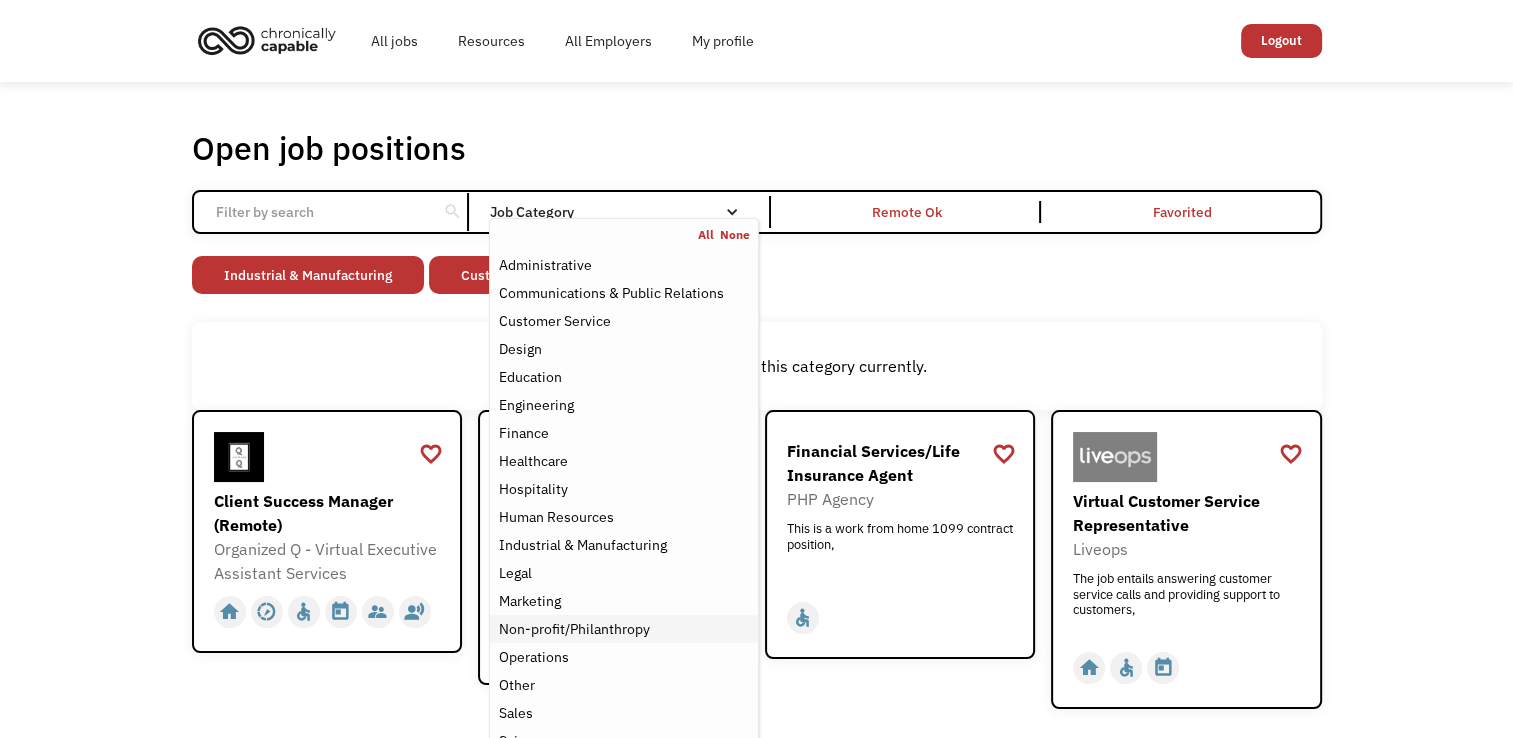 click on "Non-profit/Philanthropy" at bounding box center (573, 629) 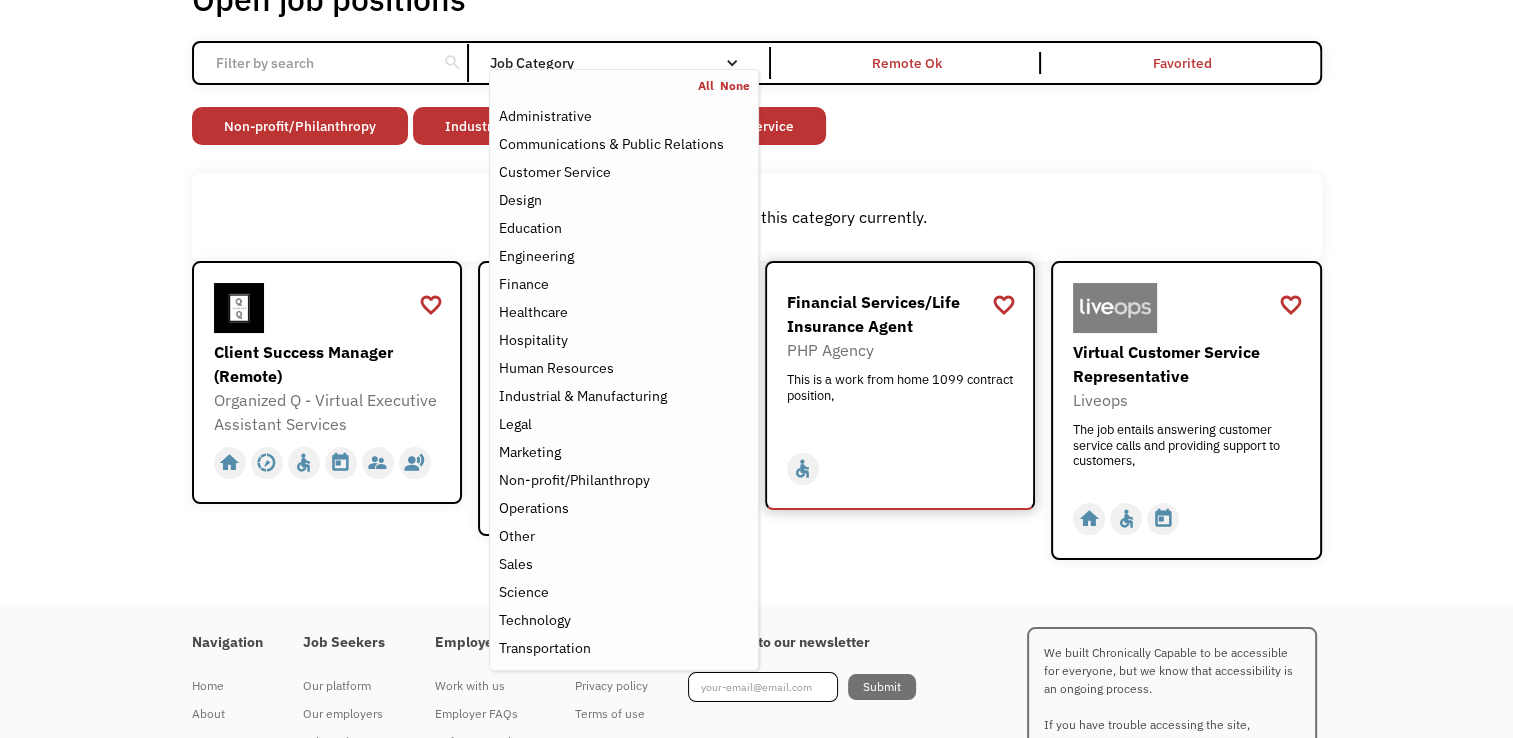 scroll, scrollTop: 252, scrollLeft: 0, axis: vertical 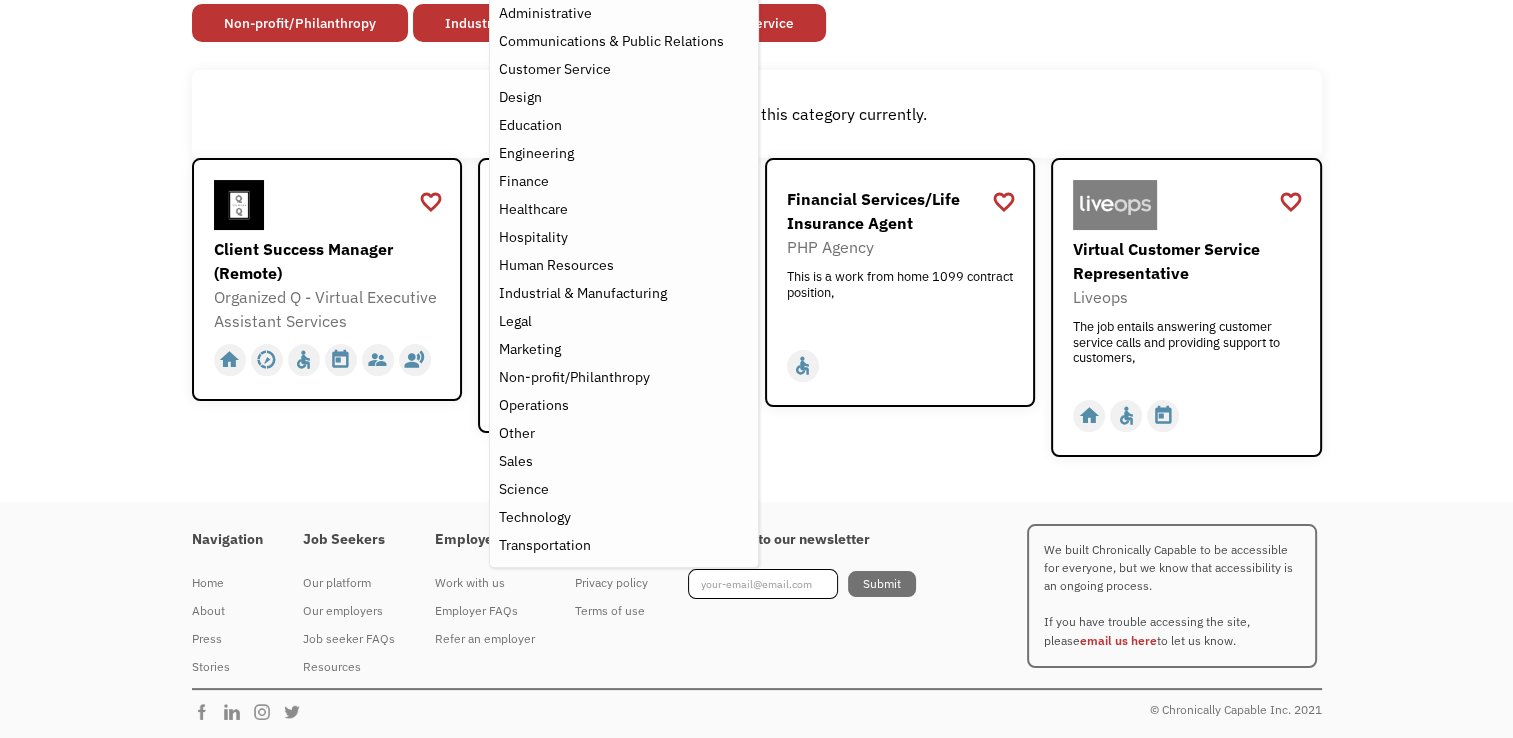 click on "Open job positions You have  X  liked items Search search Filter by category Administration Communications & Public Relations Customer Service Design Education Engineering Finance Healthcare Hospitality Human Resources Industrial & Manufacturing Legal Marketing Operations Sales Science Technology Transportation Other Job Category All None Administrative Communications & Public Relations Customer Service Design Education Engineering Finance Healthcare Hospitality Human Resources Industrial & Manufacturing Legal Marketing Non-profit/Philanthropy Operations Other Sales Science Technology Transportation Filter by type Full-time Part-time Remote Ok Favorited Favorited Thank you! Your submission has been received! Oops! Something went wrong while submitting the form. Non-profit/Philanthropy Other Transportation Technology Science Sales Operations Marketing Legal Industrial & Manufacturing Human Resources Hospitality Healthcare Finance Engineering Education Design Customer Service Communications & Public Relations" at bounding box center [756, 166] 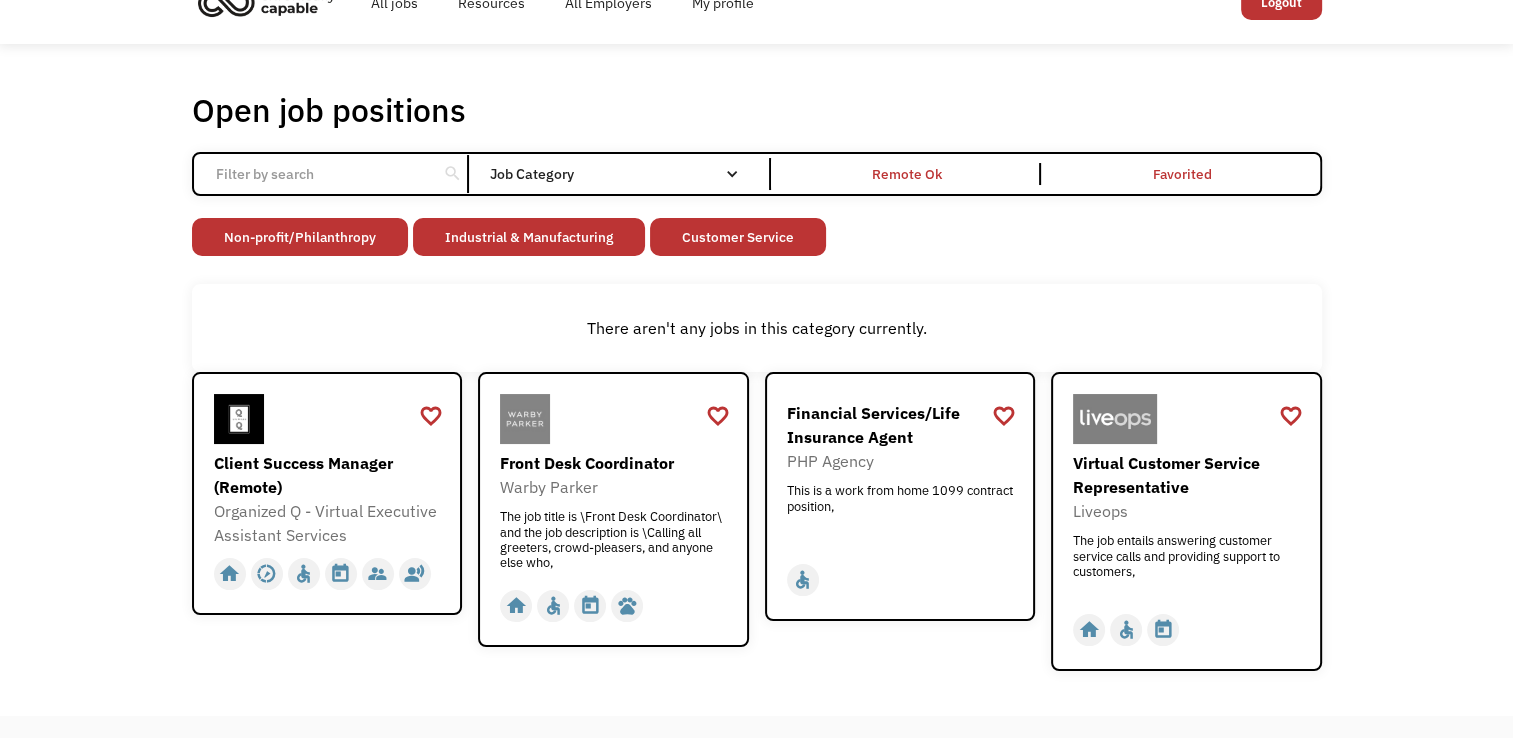 scroll, scrollTop: 0, scrollLeft: 0, axis: both 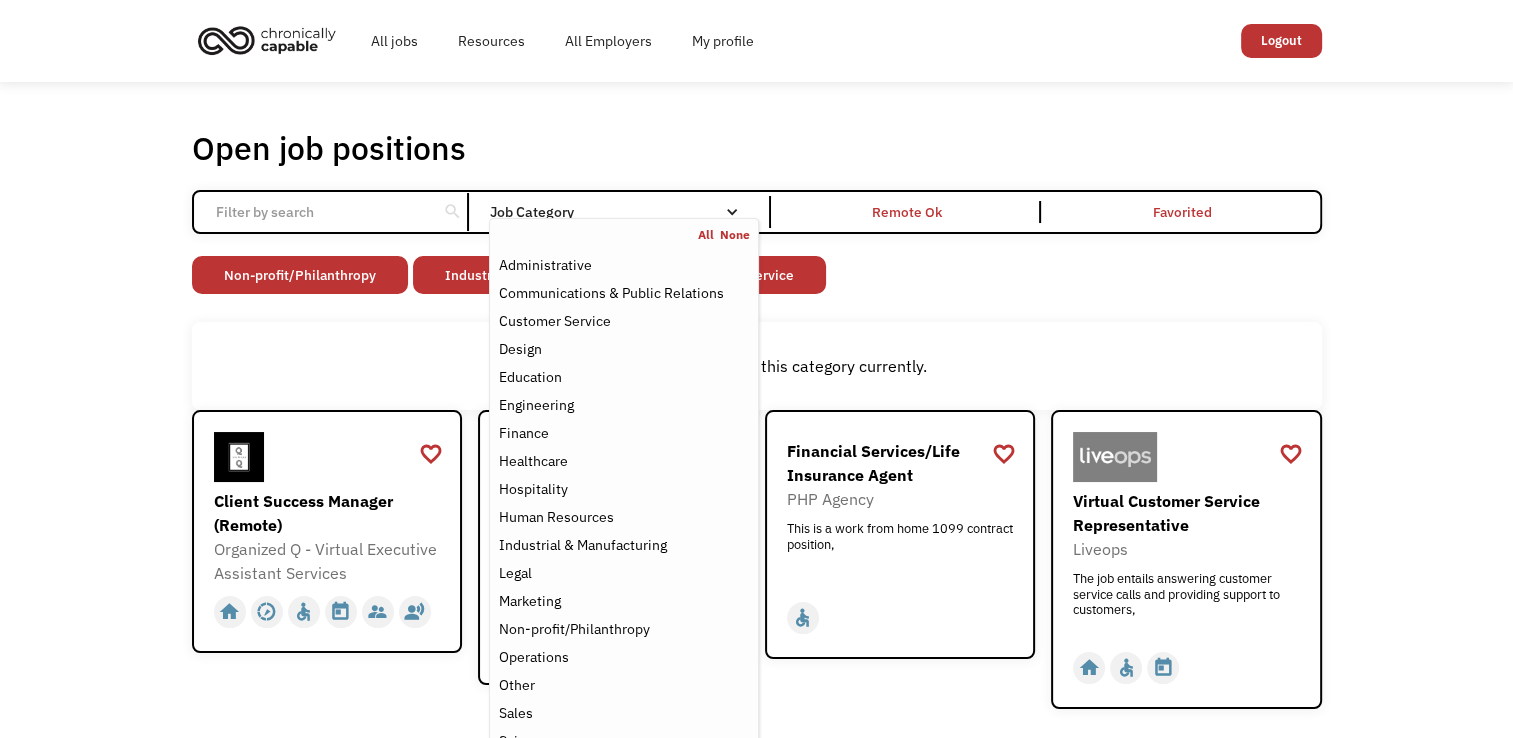 click at bounding box center [732, 212] 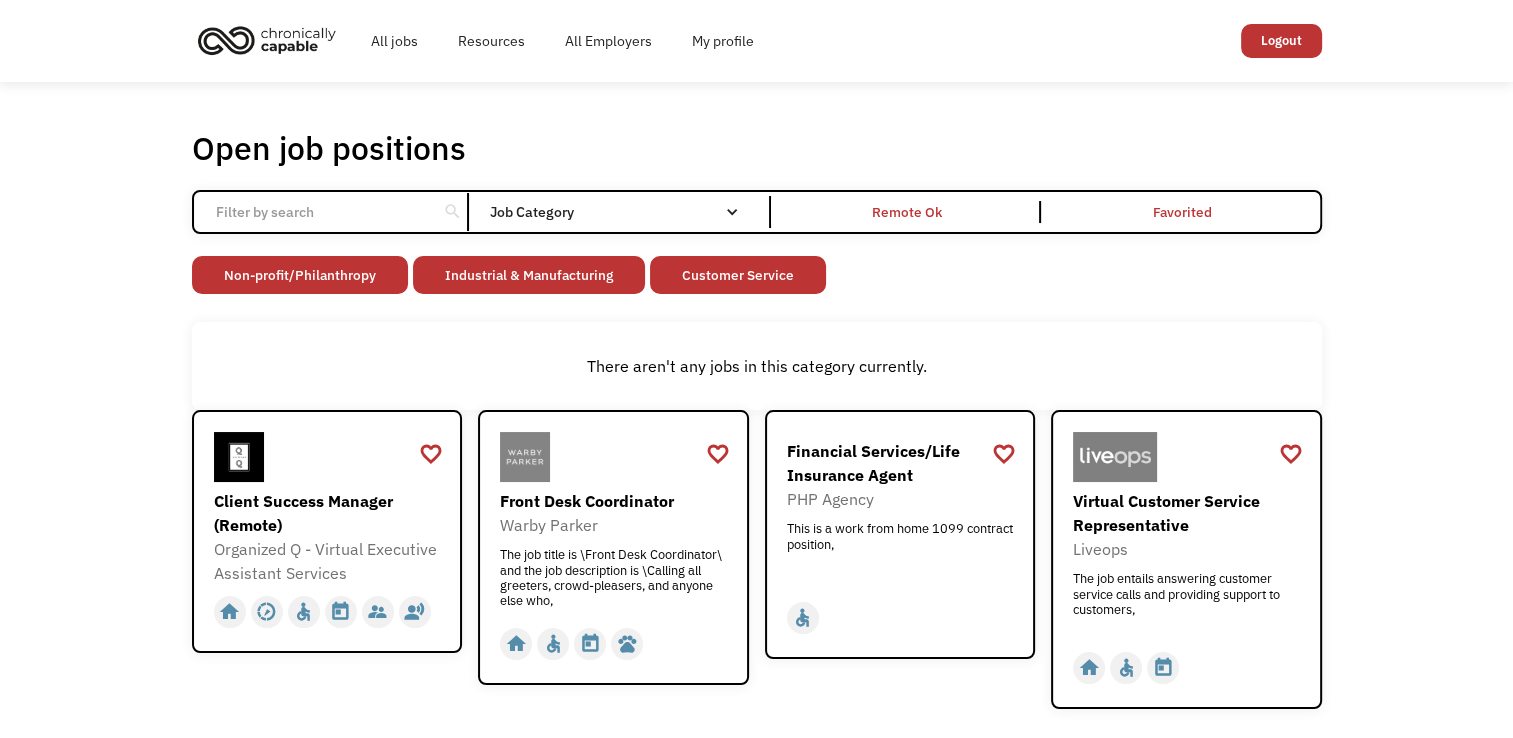 click at bounding box center (732, 212) 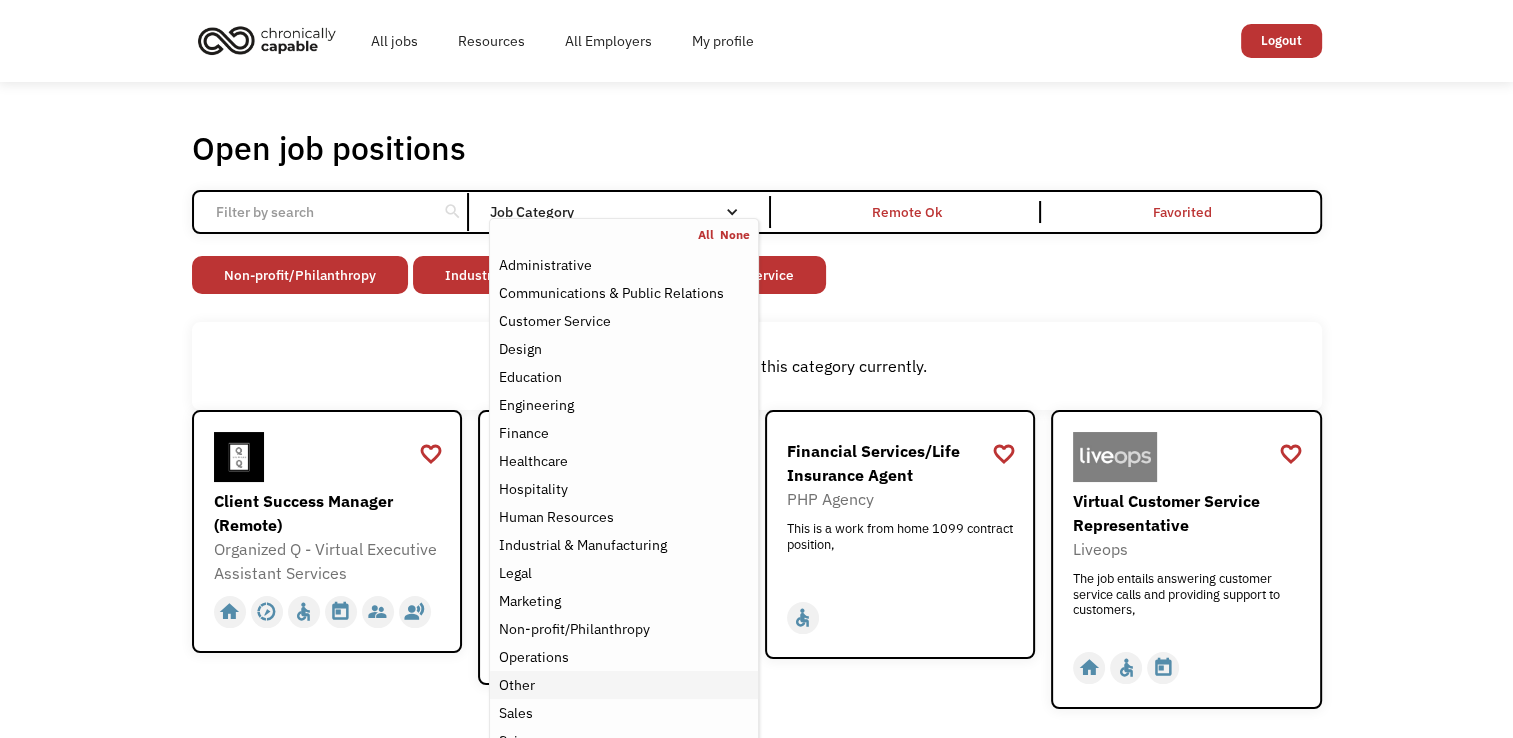 click on "Other" at bounding box center (623, 685) 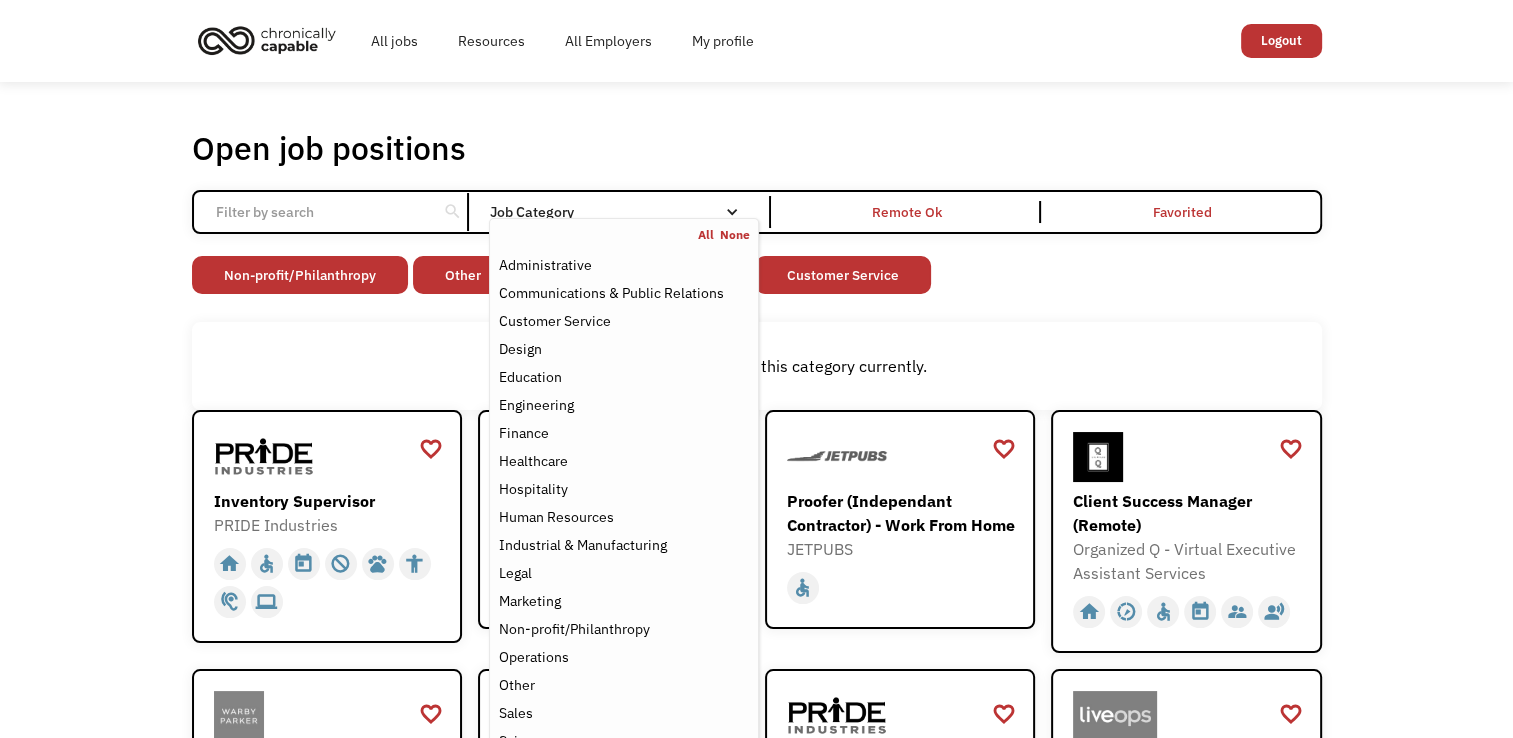 click at bounding box center [732, 212] 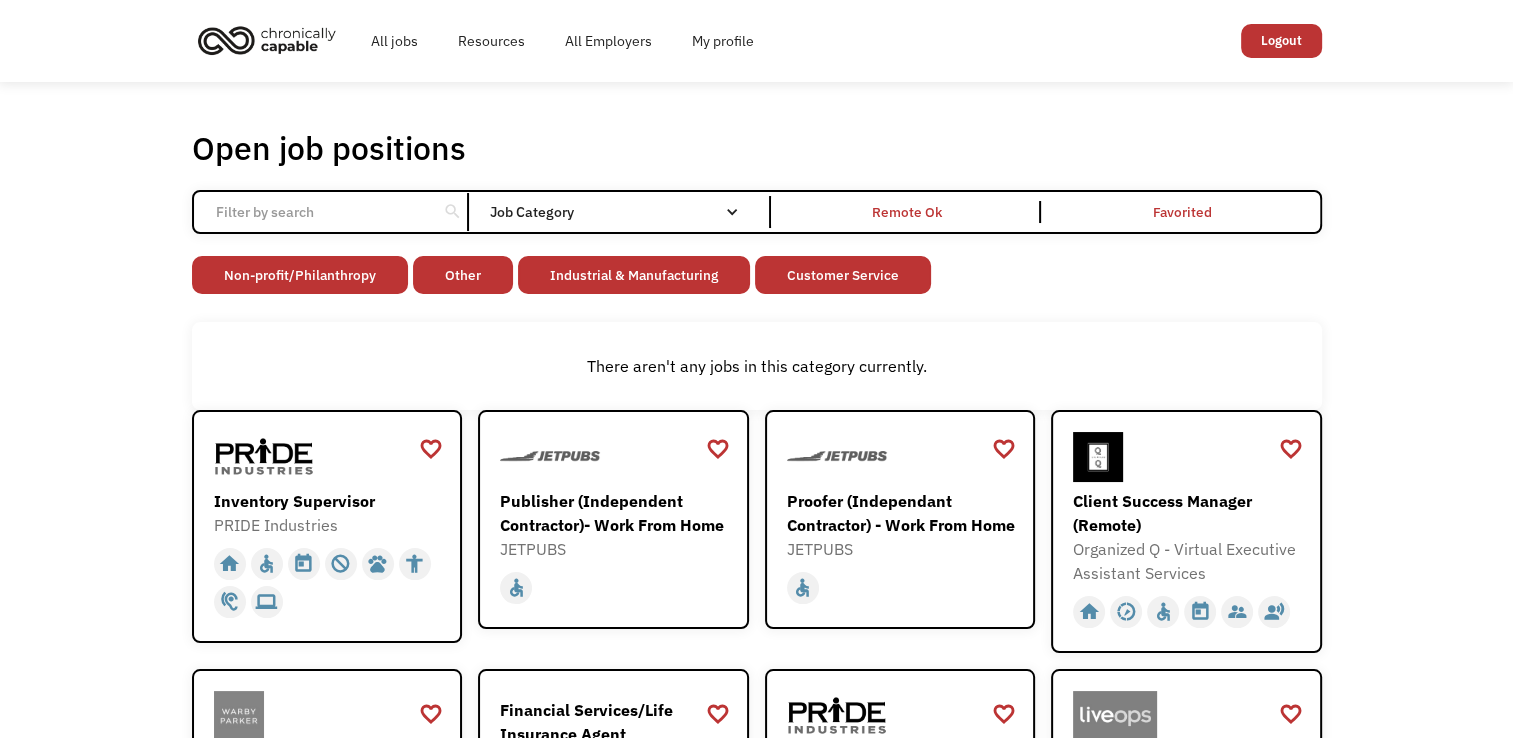 click at bounding box center (732, 212) 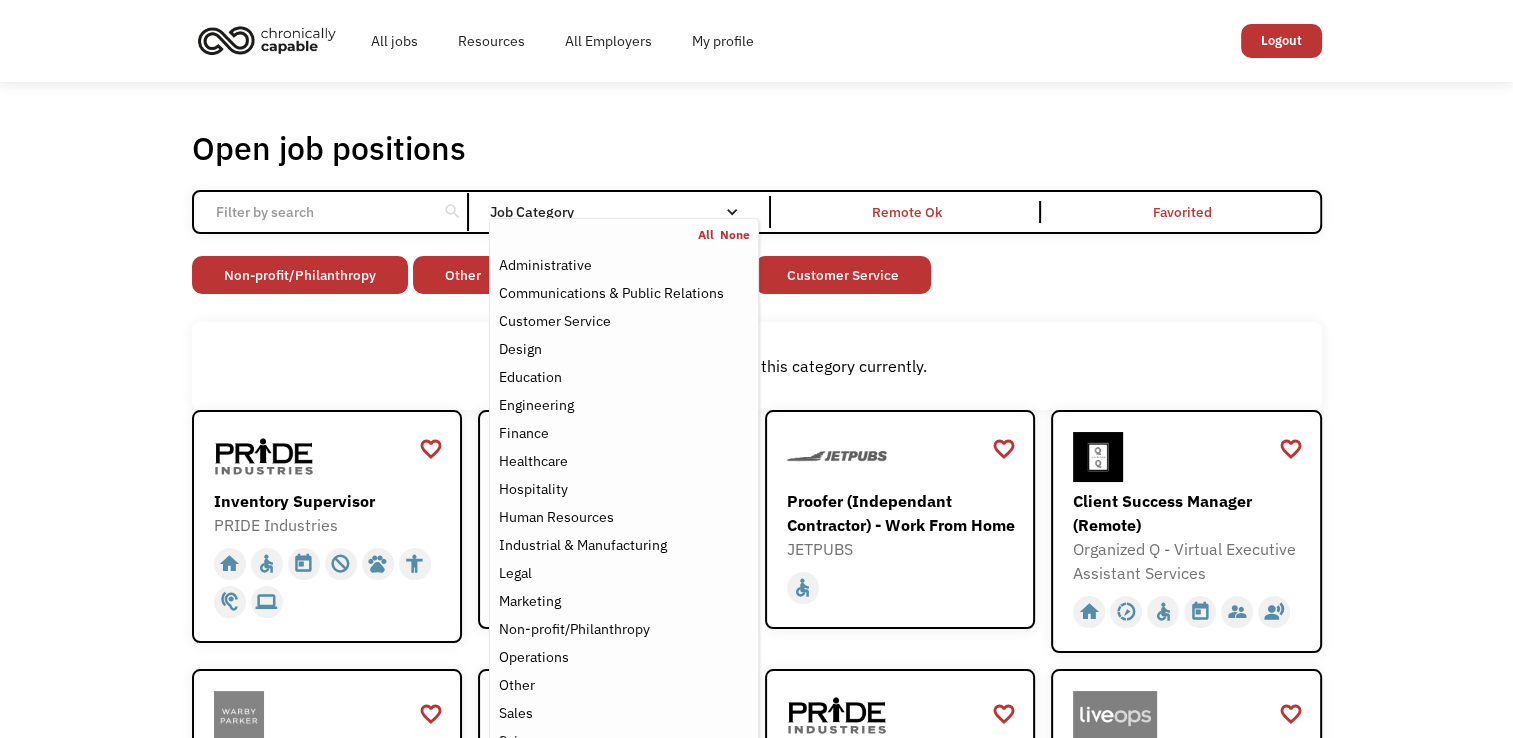 click on "Open job positions You have  X  liked items Search search Filter by category Administration Communications & Public Relations Customer Service Design Education Engineering Finance Healthcare Hospitality Human Resources Industrial & Manufacturing Legal Marketing Operations Sales Science Technology Transportation Other Job Category All None Administrative Communications & Public Relations Customer Service Design Education Engineering Finance Healthcare Hospitality Human Resources Industrial & Manufacturing Legal Marketing Non-profit/Philanthropy Operations Other Sales Science Technology Transportation Filter by type Full-time Part-time Remote Ok Favorited Favorited Thank you! Your submission has been received! Oops! Something went wrong while submitting the form. Non-profit/Philanthropy Other Transportation Technology Science Sales Operations Marketing Legal Industrial & Manufacturing Human Resources Hospitality Healthcare Finance Engineering Education Design Customer Service Communications & Public Relations" at bounding box center (757, 554) 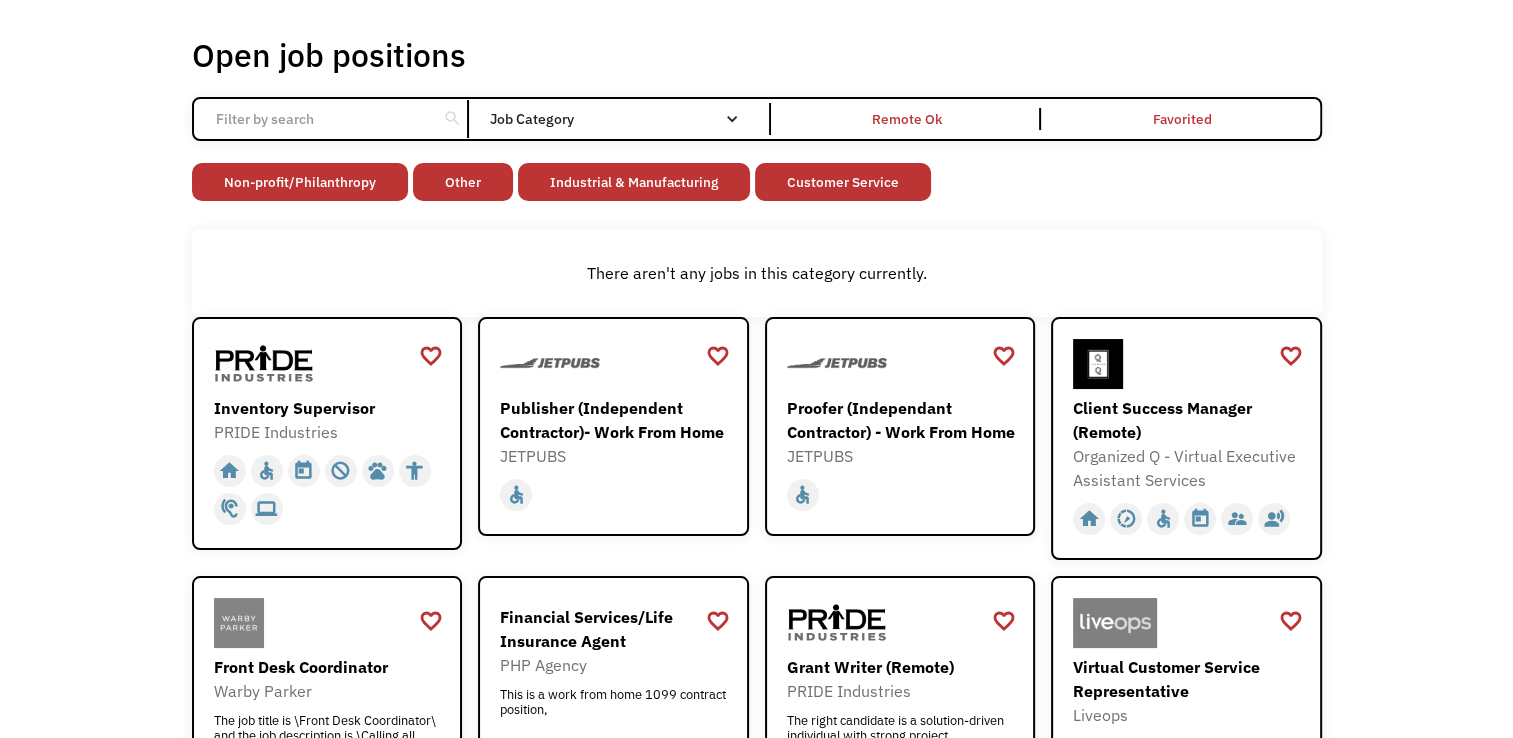 scroll, scrollTop: 100, scrollLeft: 0, axis: vertical 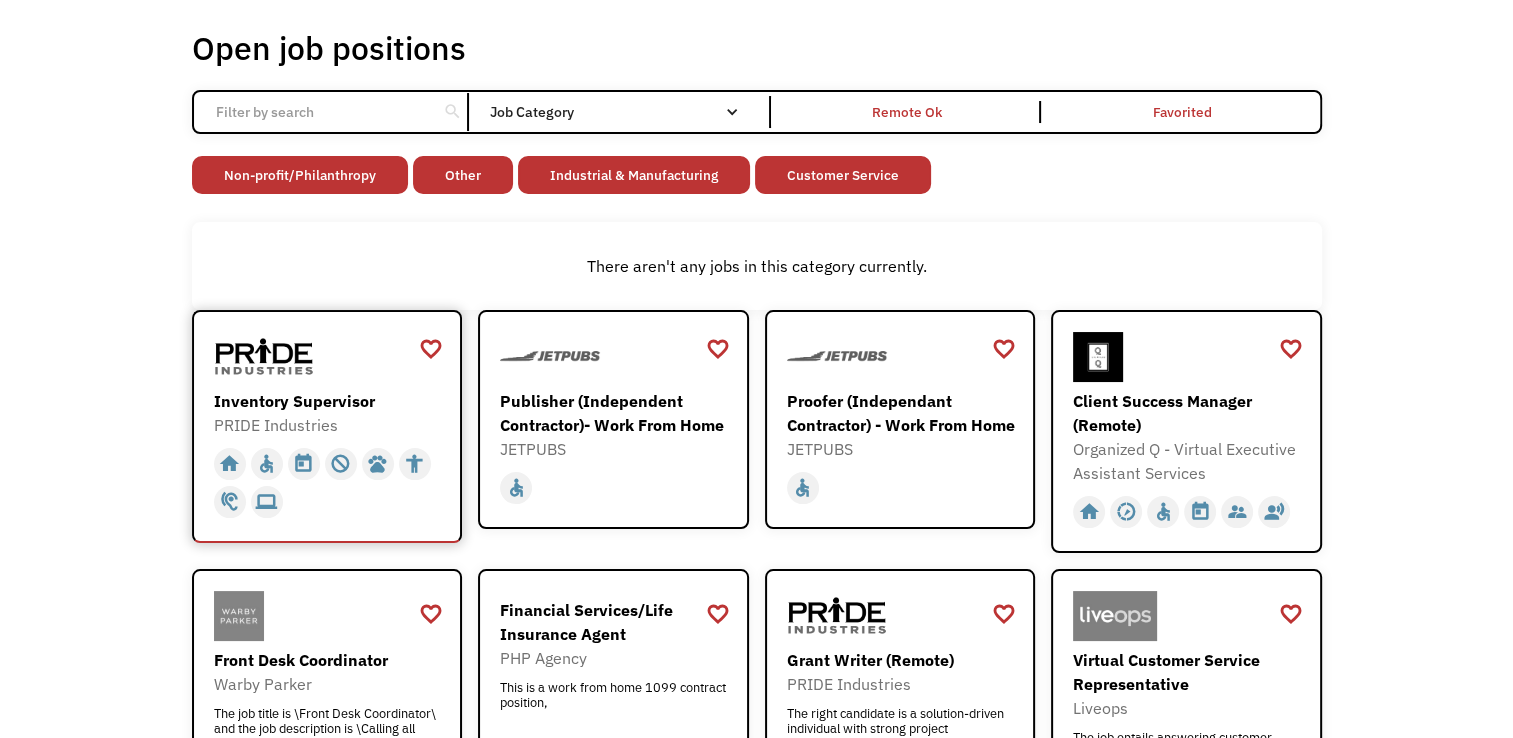 click on "Inventory Supervisor" at bounding box center [330, 401] 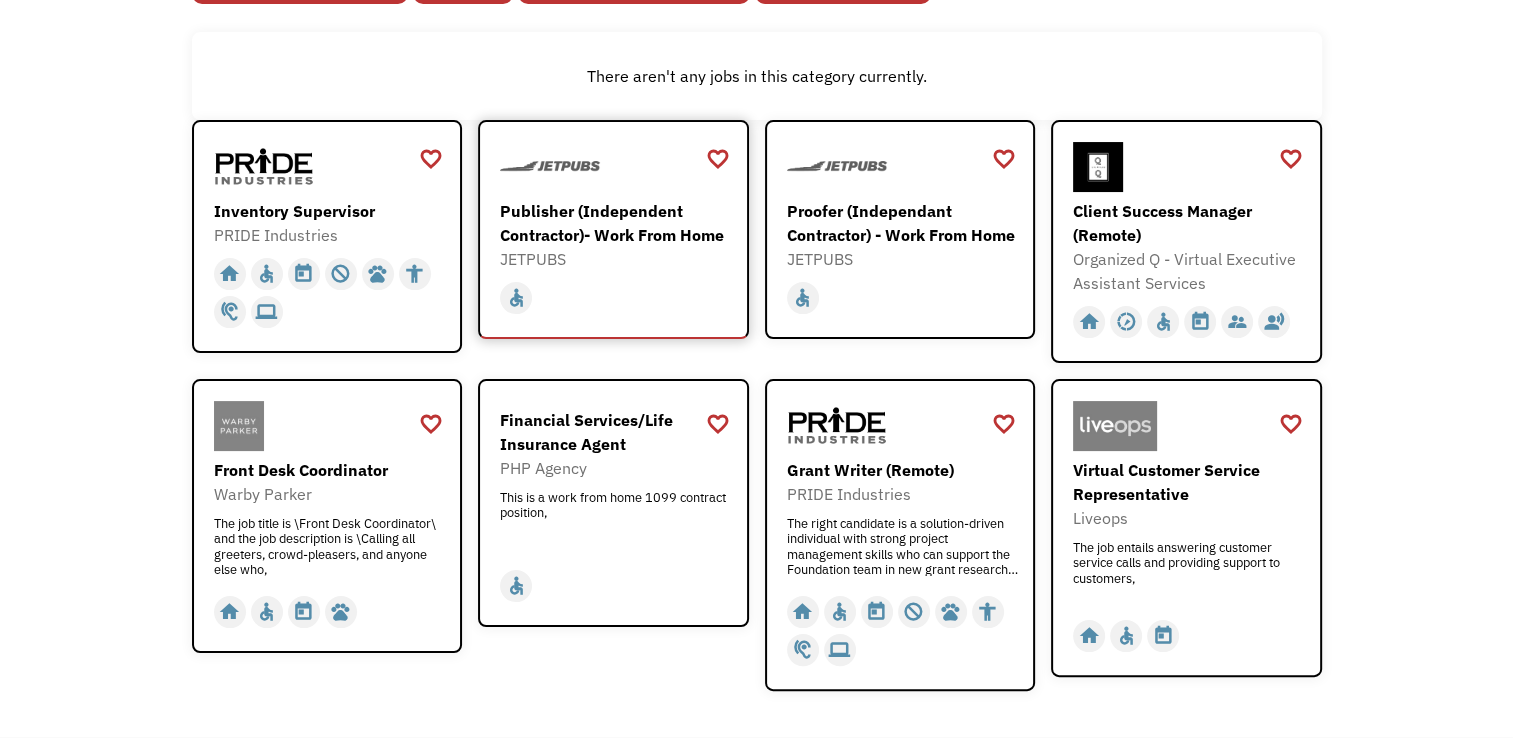 scroll, scrollTop: 300, scrollLeft: 0, axis: vertical 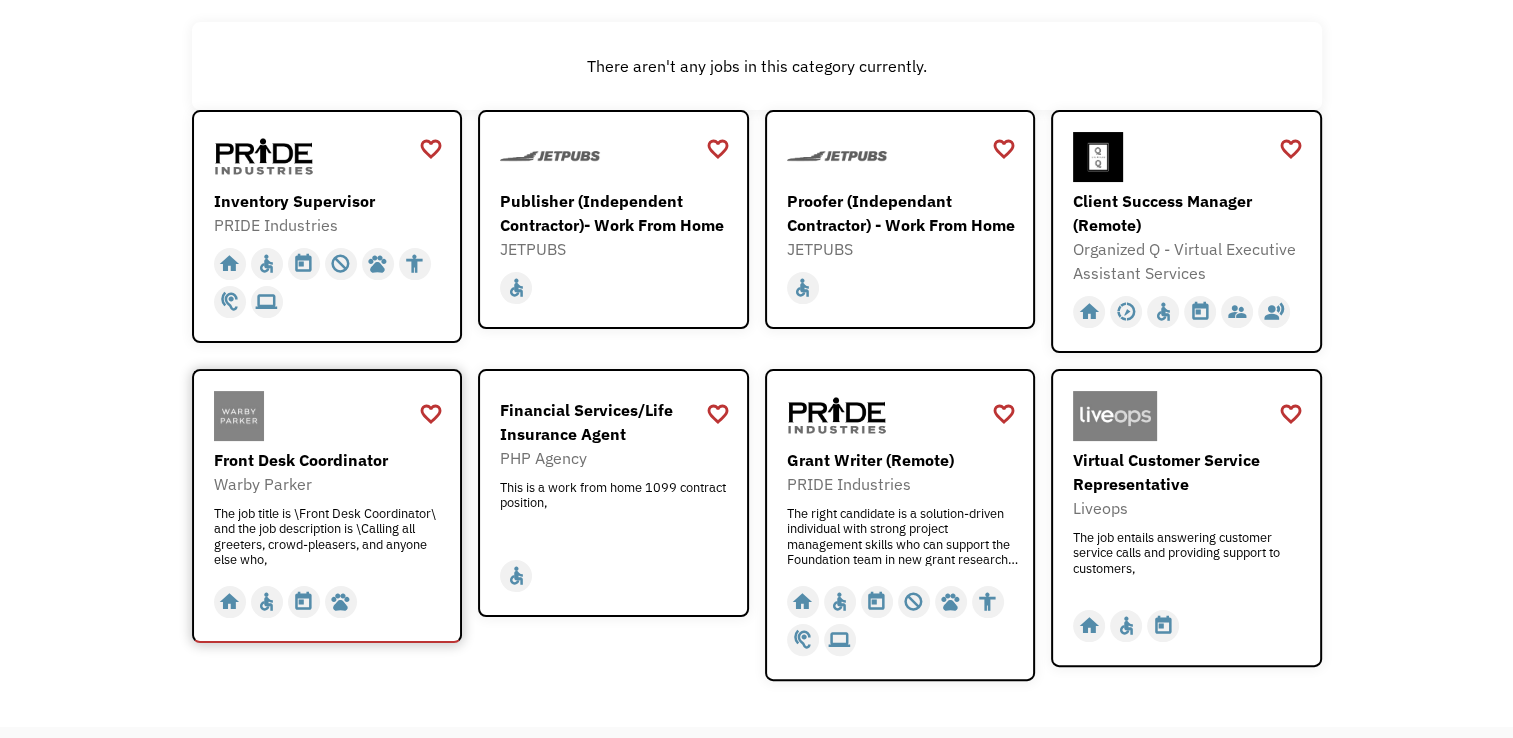 click at bounding box center [330, 416] 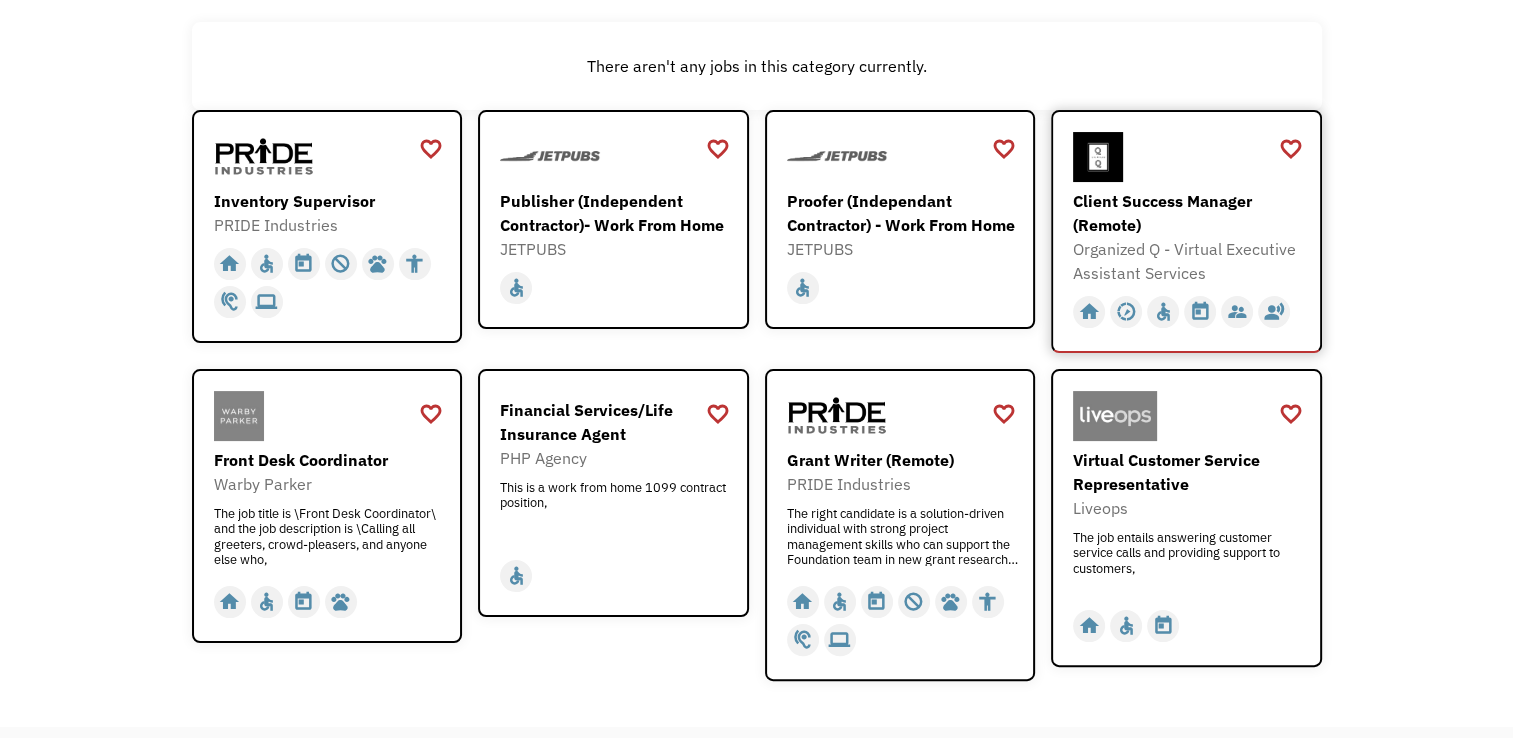 click on "Client Success Manager (Remote)" at bounding box center (1189, 213) 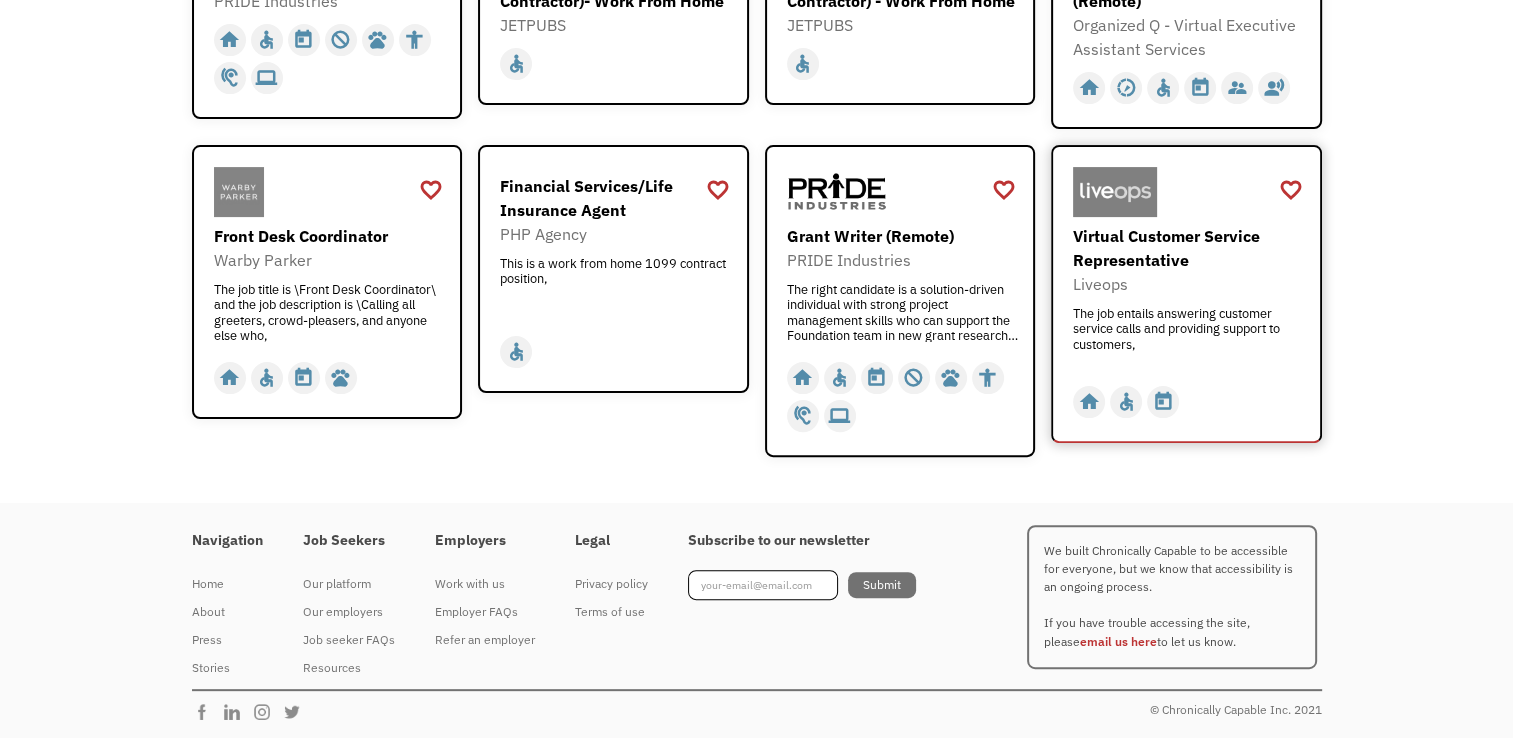 scroll, scrollTop: 0, scrollLeft: 0, axis: both 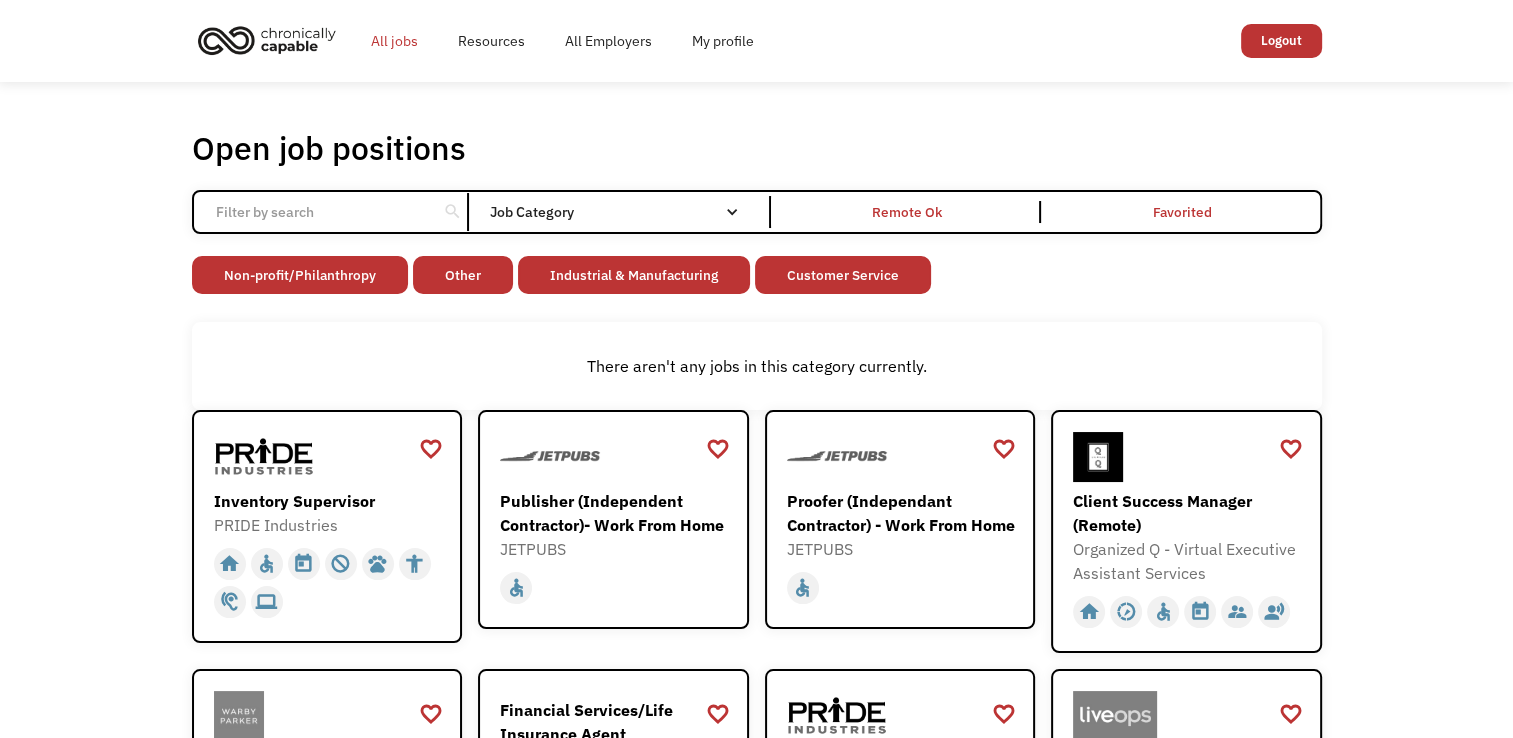 click on "All jobs" at bounding box center [394, 41] 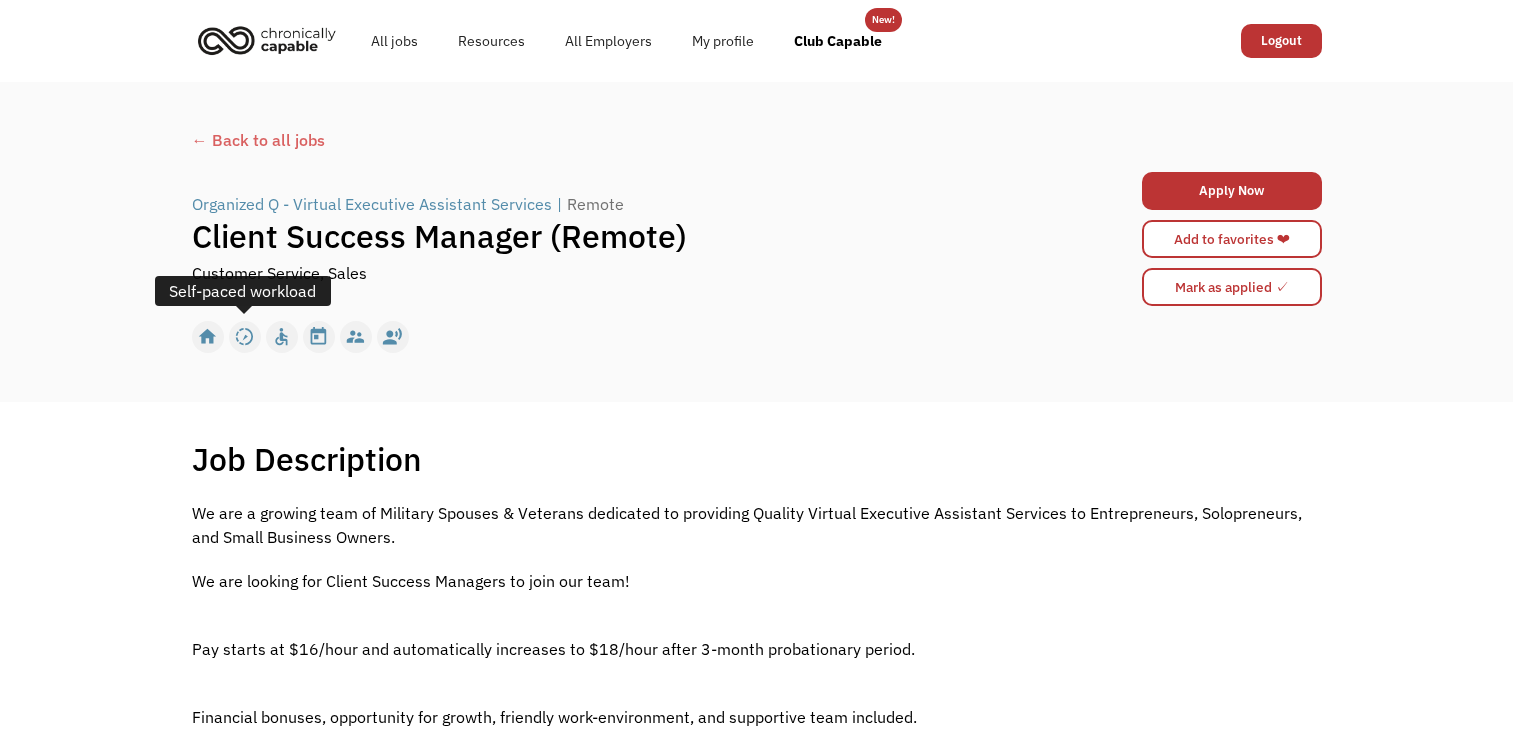 scroll, scrollTop: 0, scrollLeft: 0, axis: both 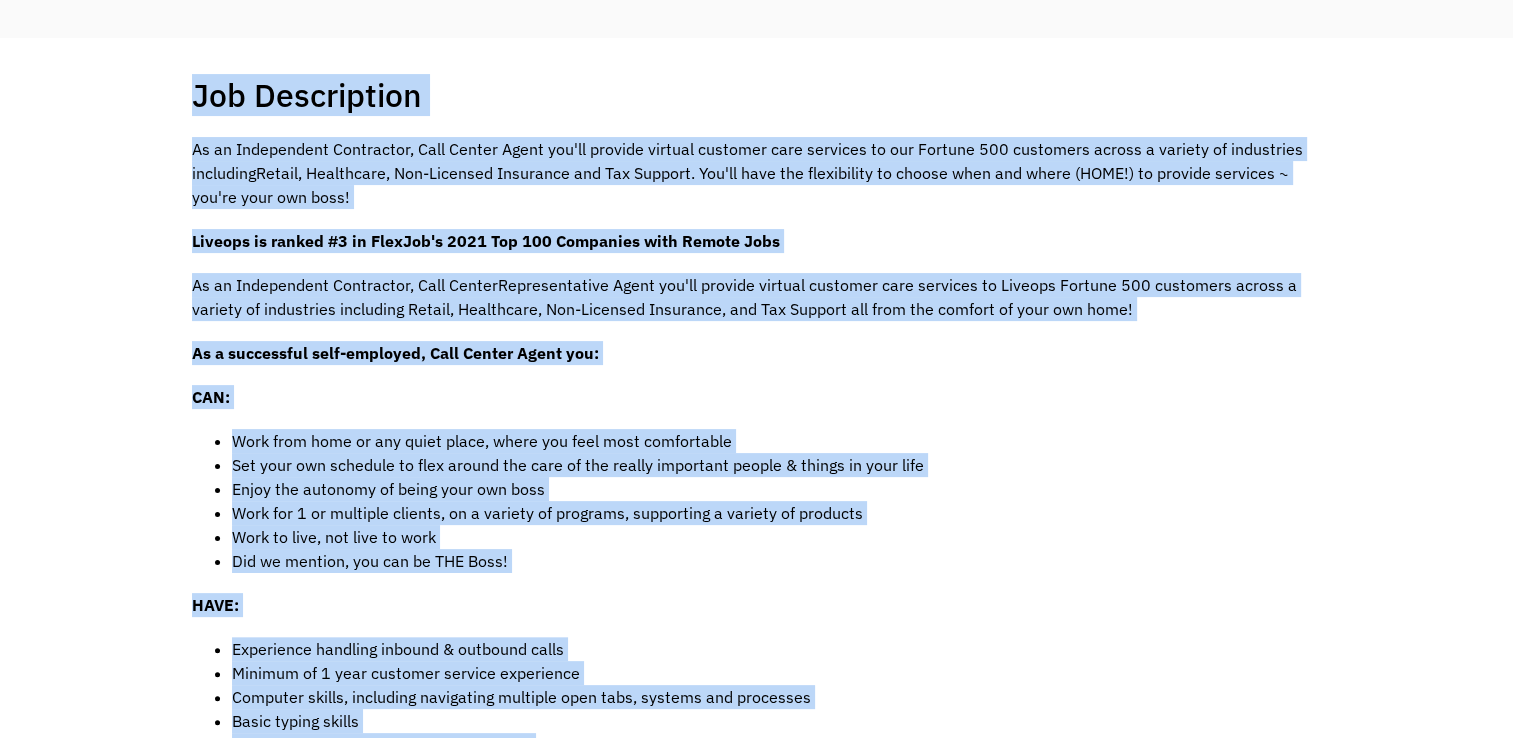 drag, startPoint x: 668, startPoint y: 616, endPoint x: 183, endPoint y: 113, distance: 698.7374 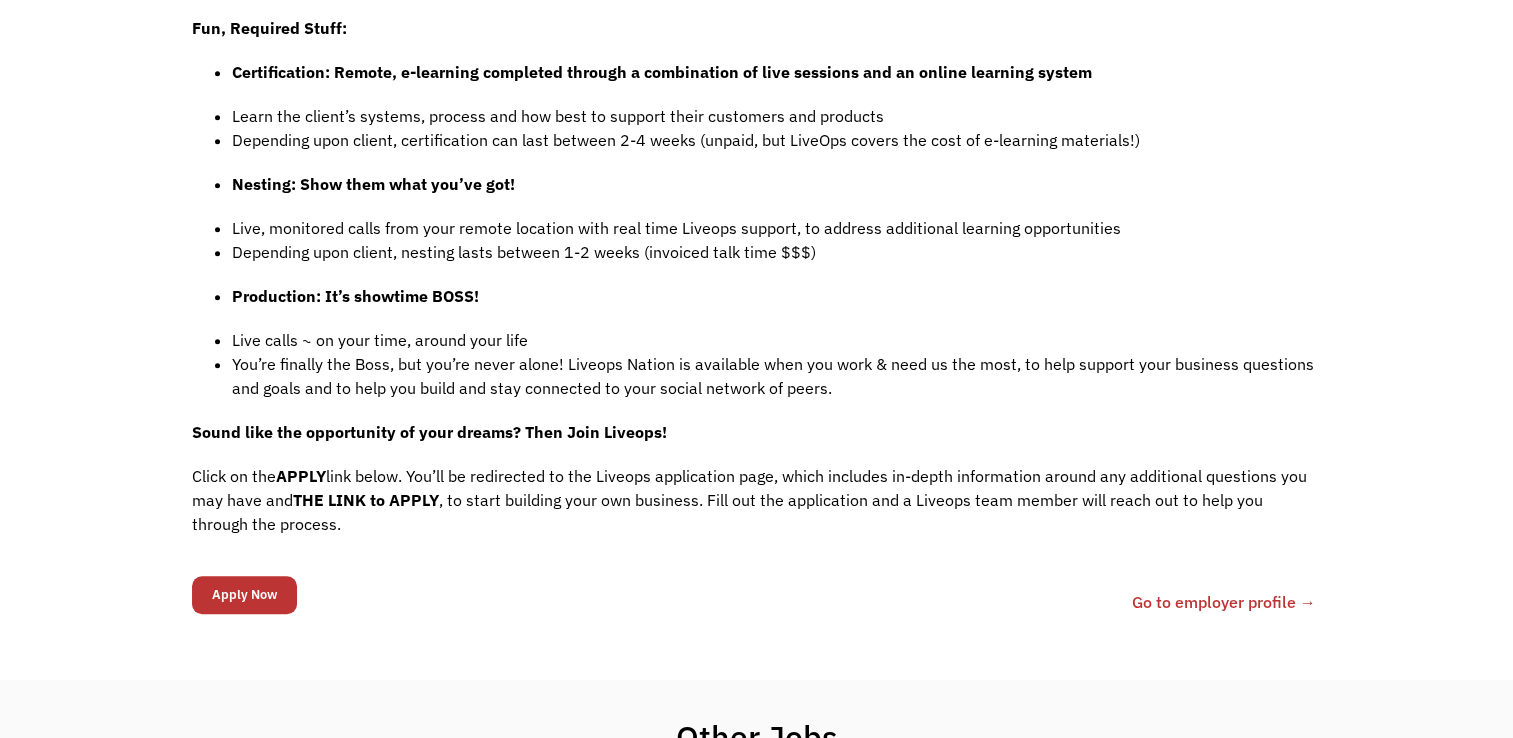scroll, scrollTop: 1500, scrollLeft: 0, axis: vertical 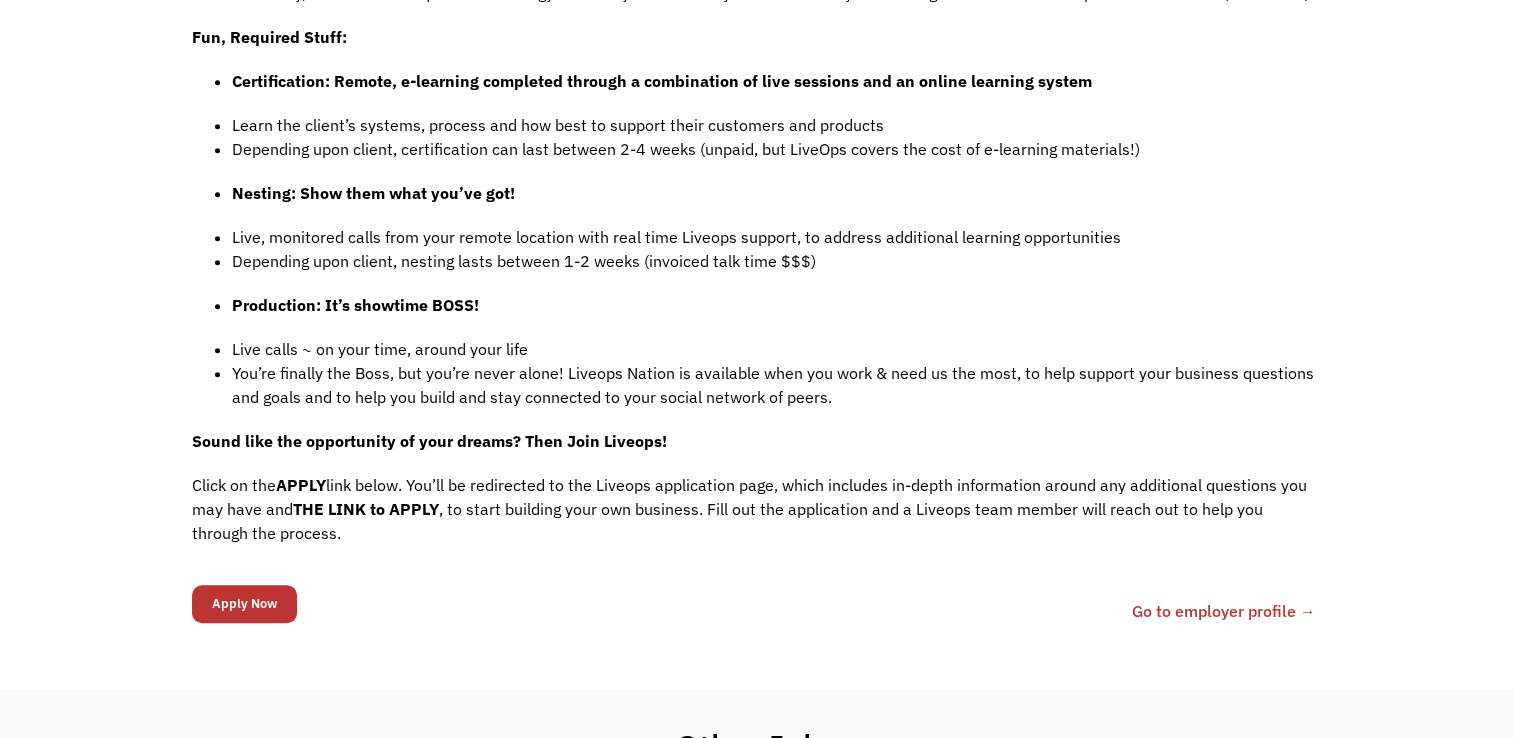 click on "Go to employer profile →" at bounding box center [1224, 611] 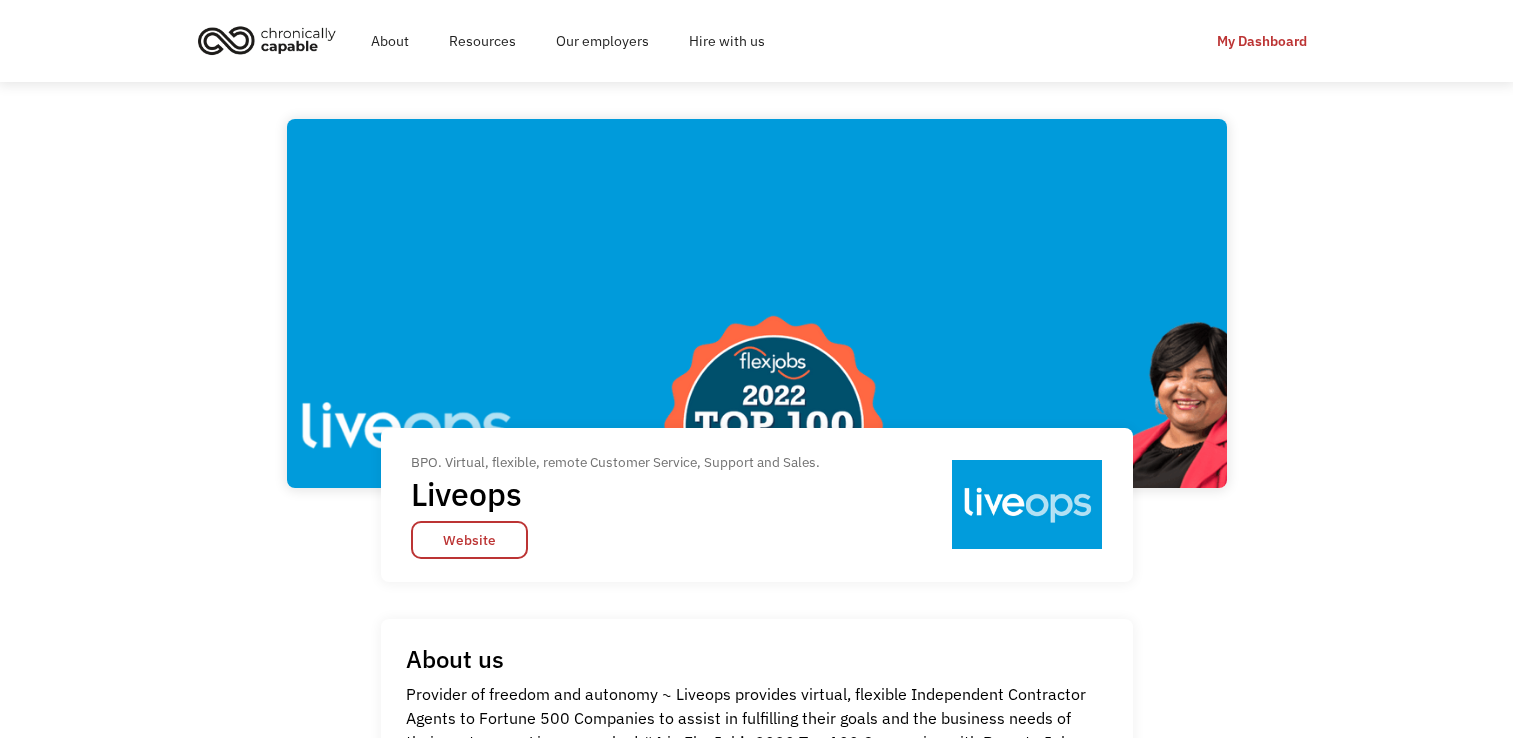 scroll, scrollTop: 0, scrollLeft: 0, axis: both 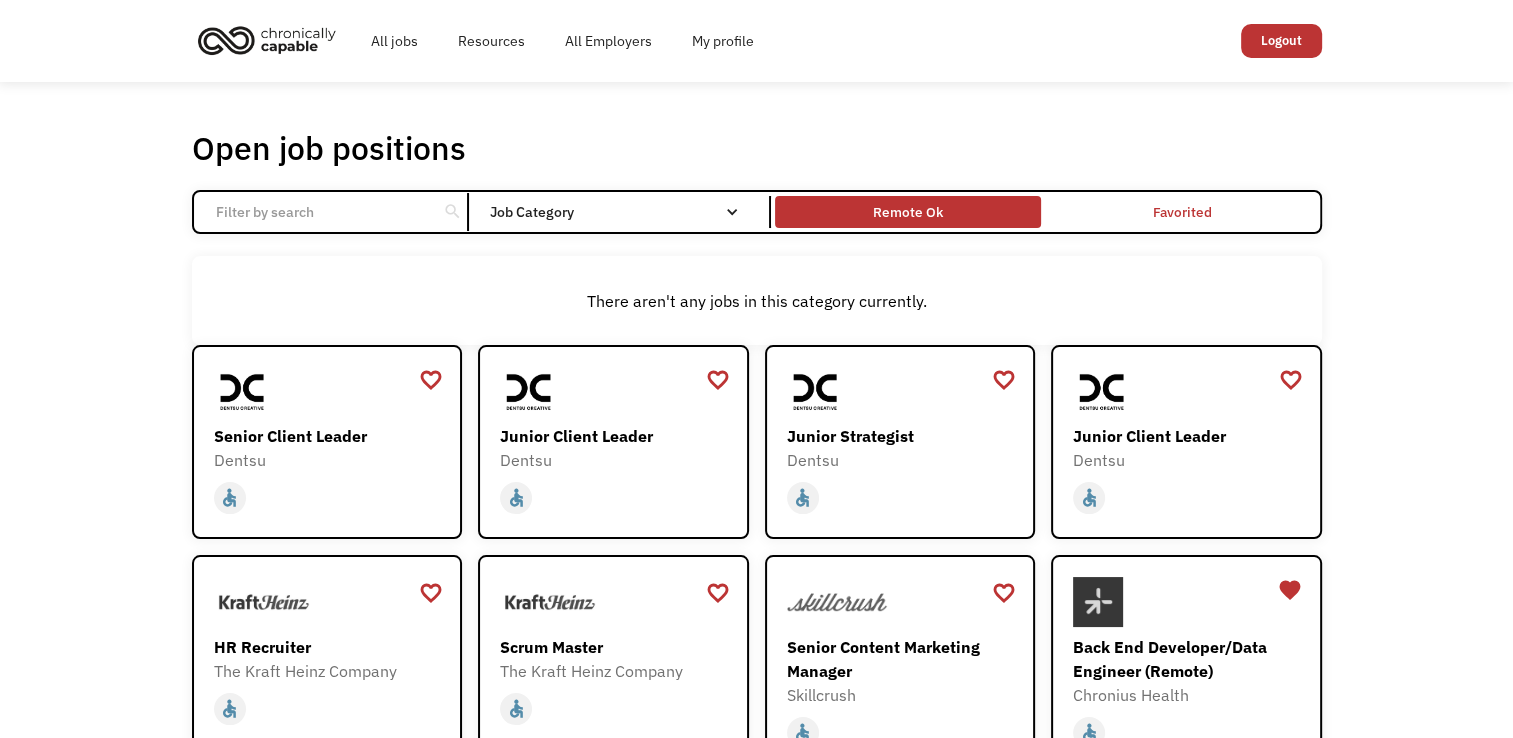 click on "Remote Ok" at bounding box center (908, 212) 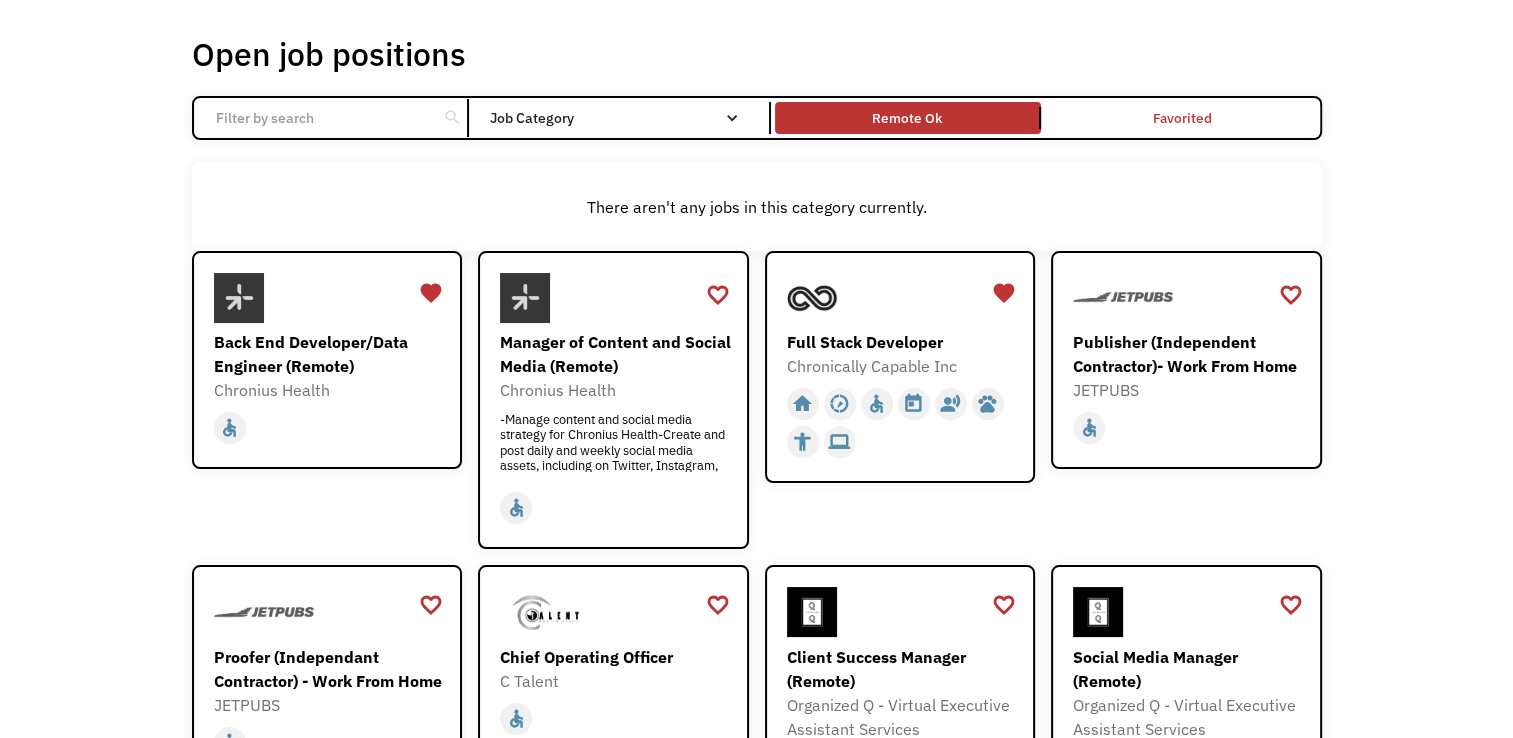 scroll, scrollTop: 100, scrollLeft: 0, axis: vertical 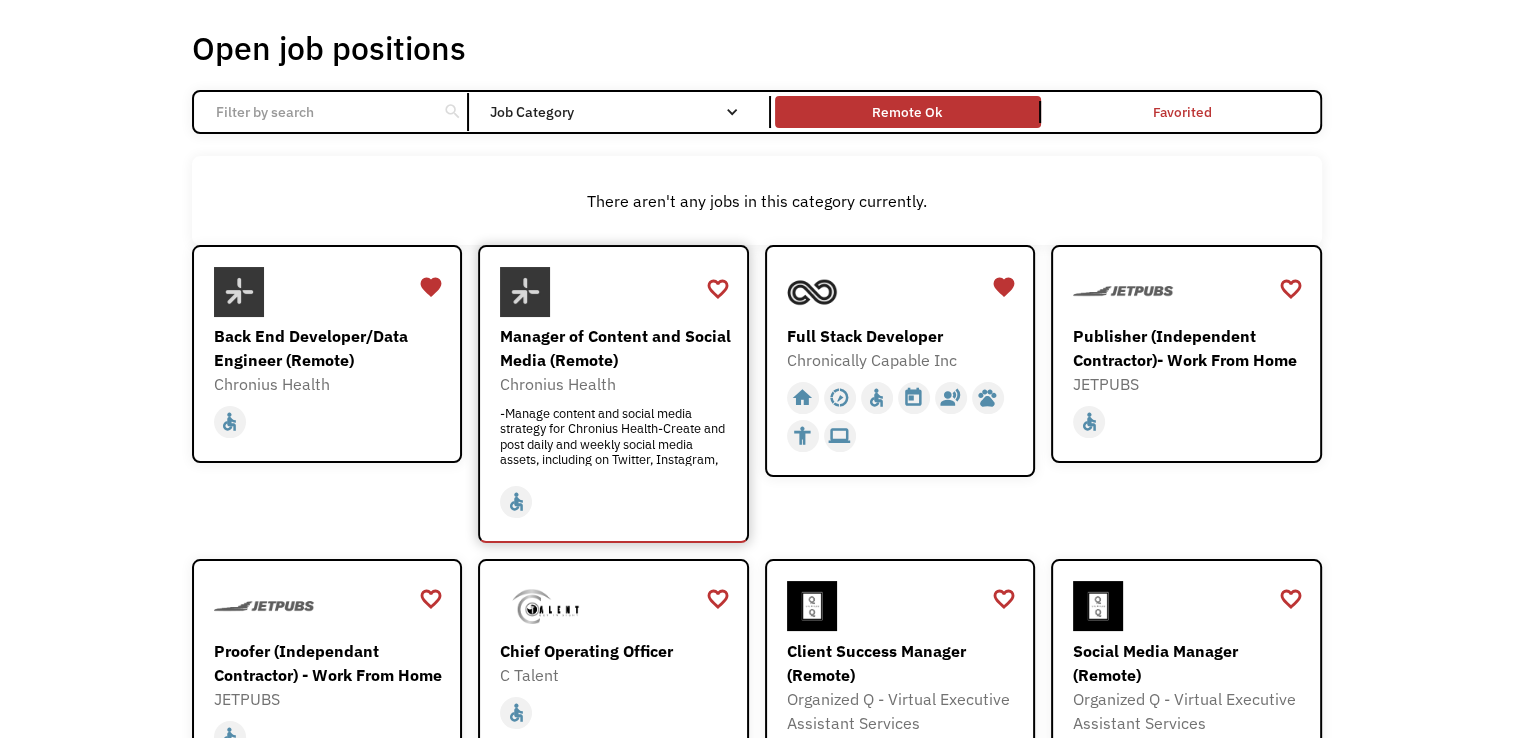 click on "Manager of Content and Social Media (Remote)" at bounding box center (616, 348) 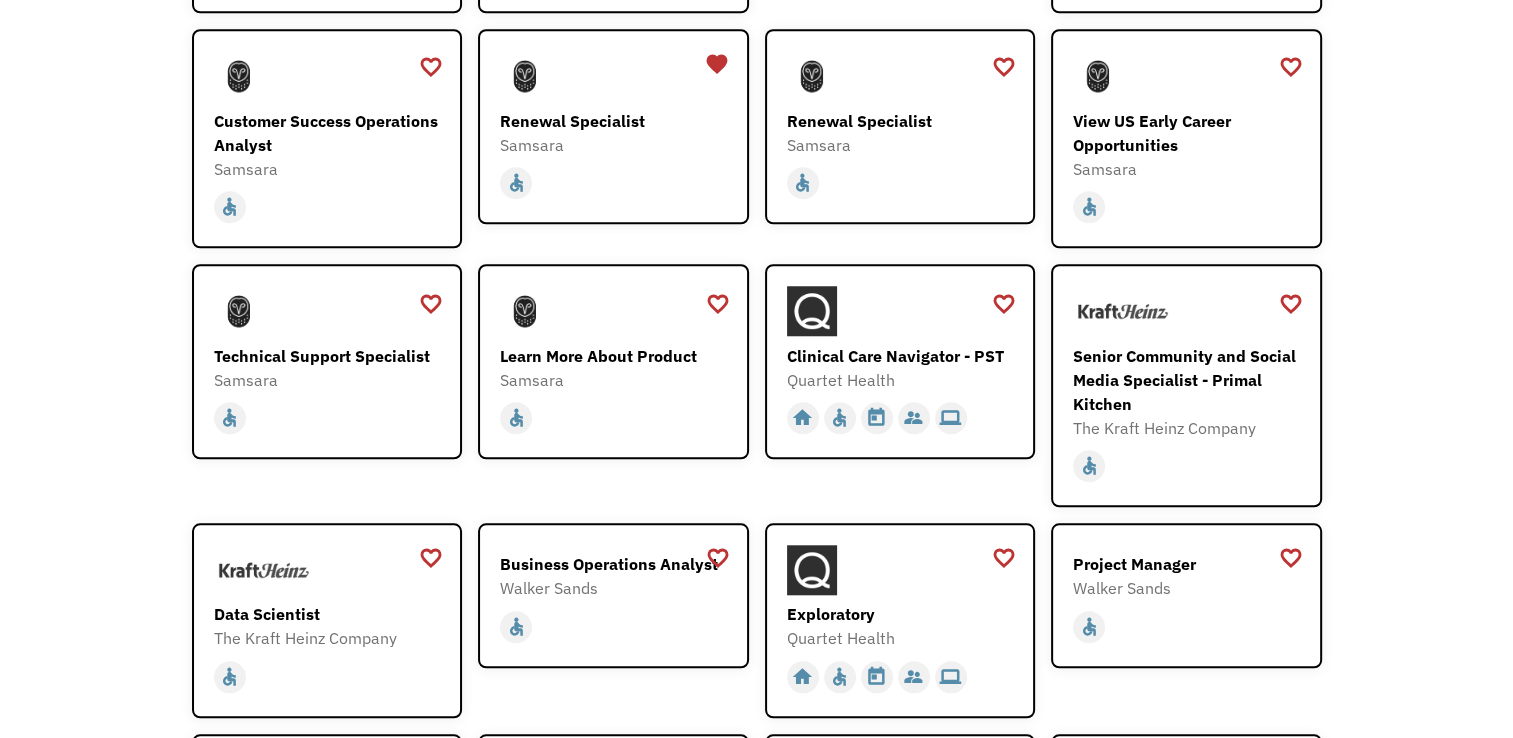 scroll, scrollTop: 1700, scrollLeft: 0, axis: vertical 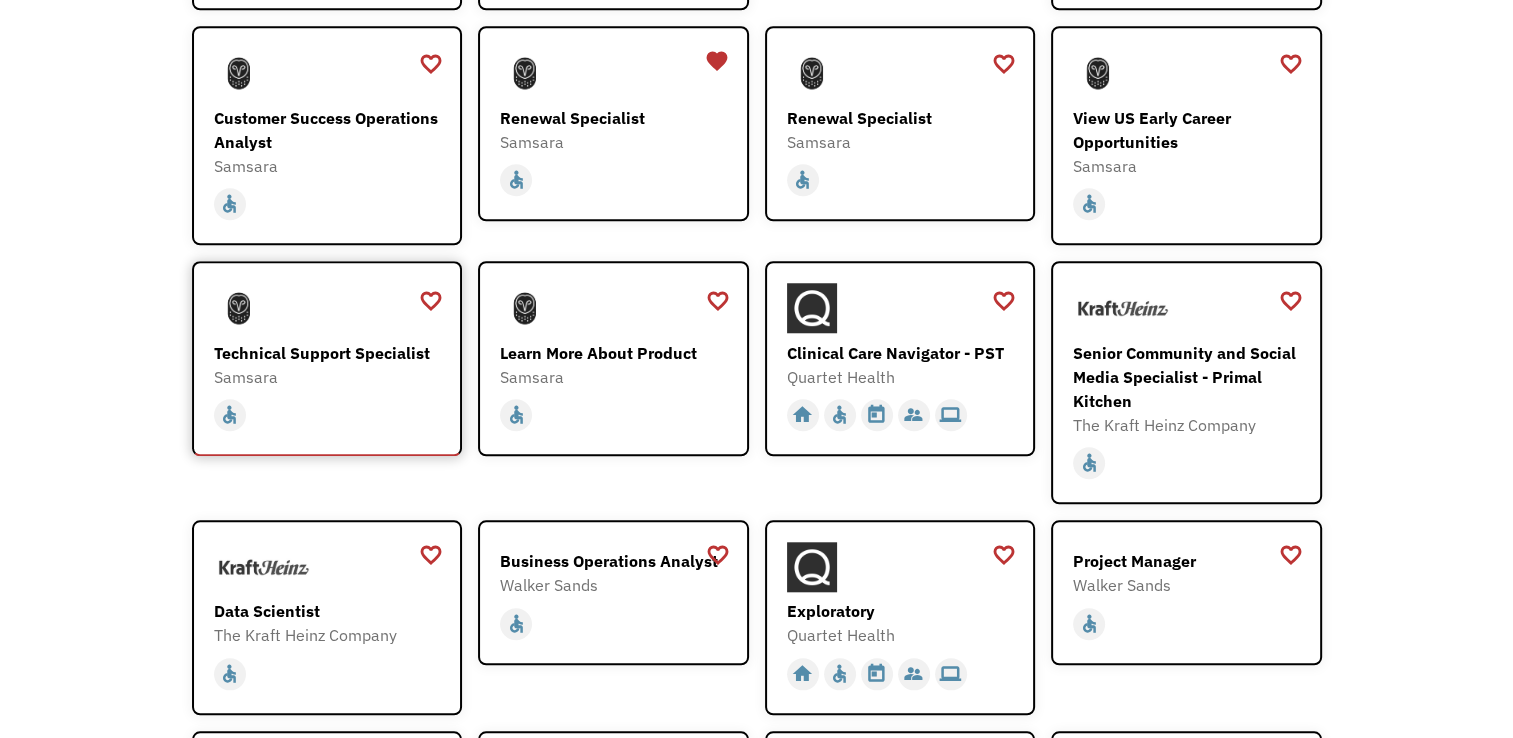 click on "Technical Support Specialist" at bounding box center [330, 353] 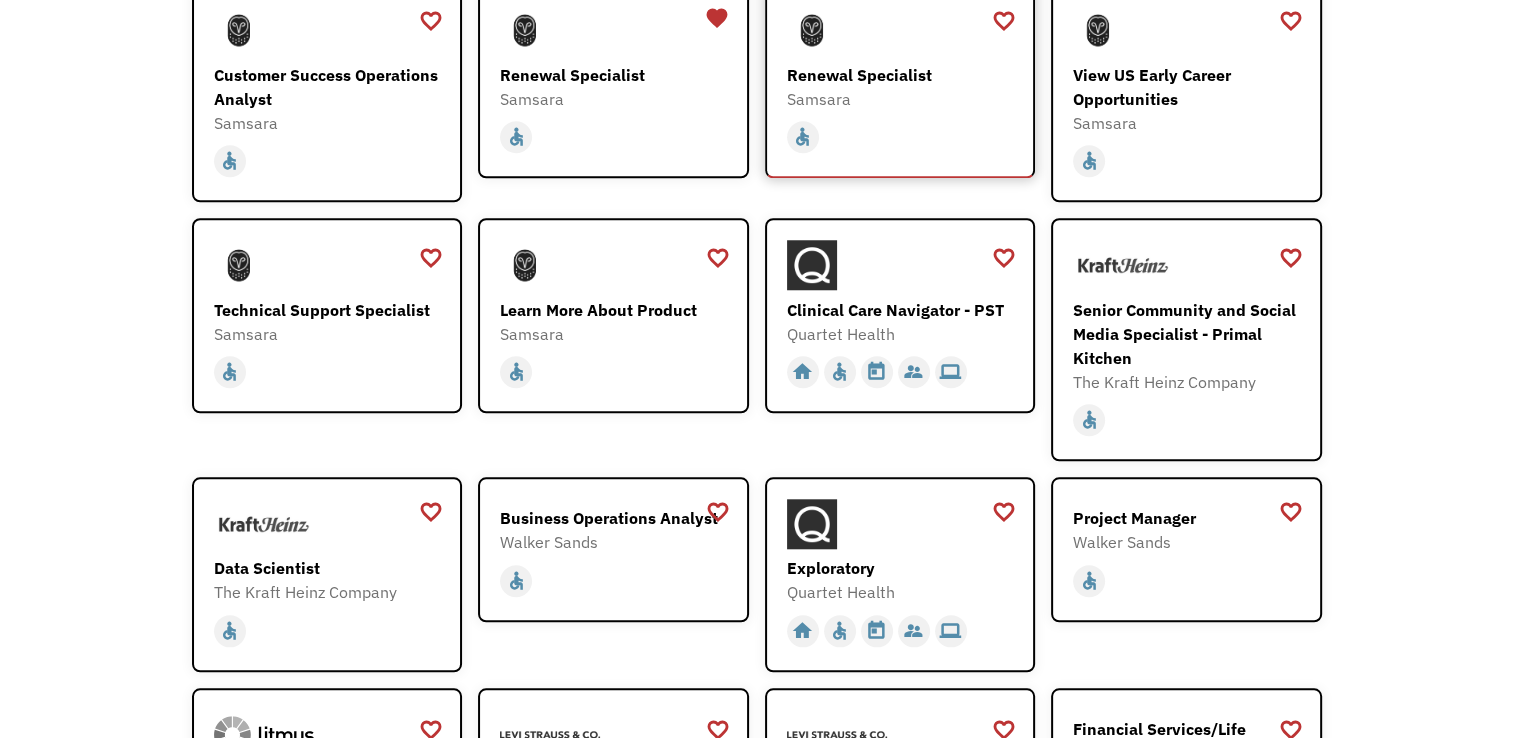 scroll, scrollTop: 1900, scrollLeft: 0, axis: vertical 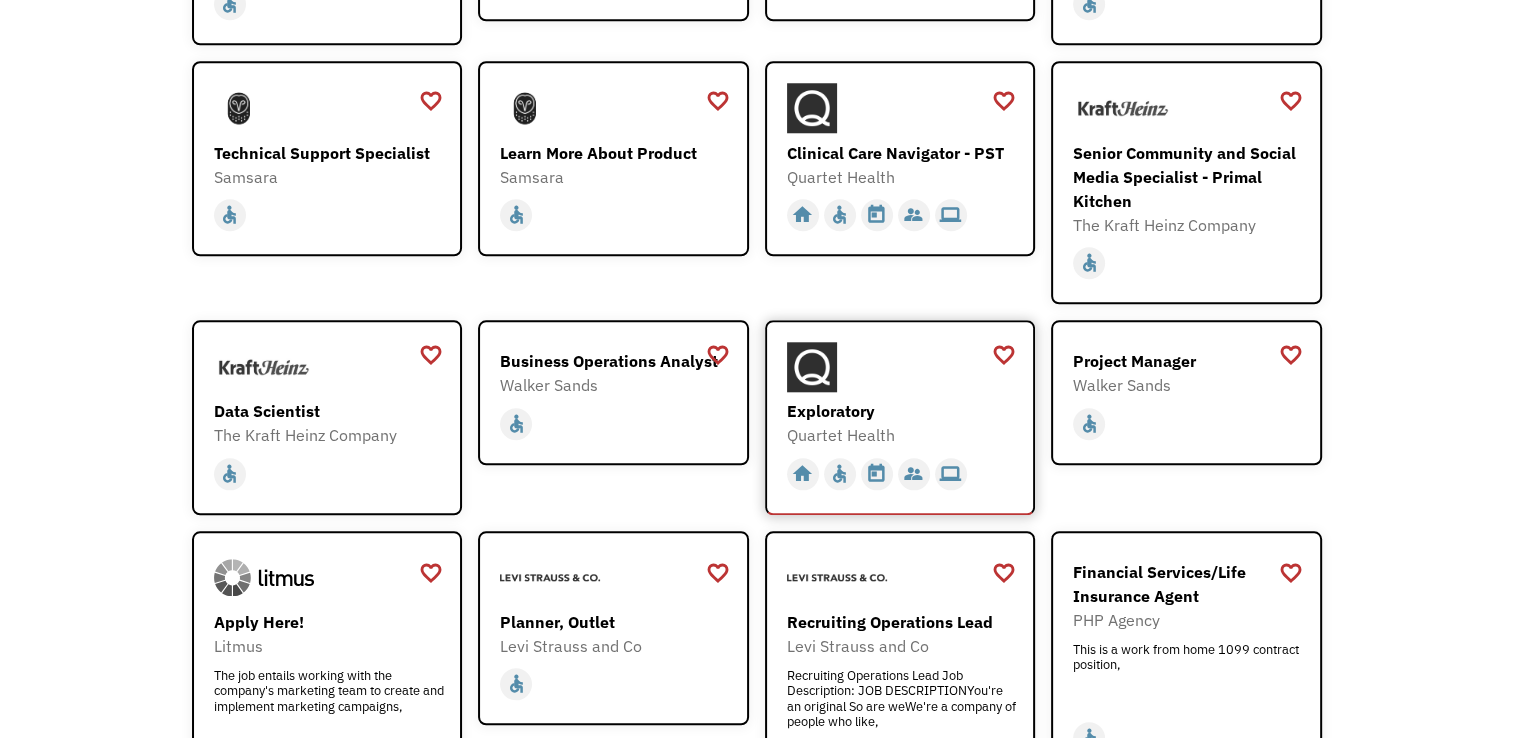 click at bounding box center (903, 367) 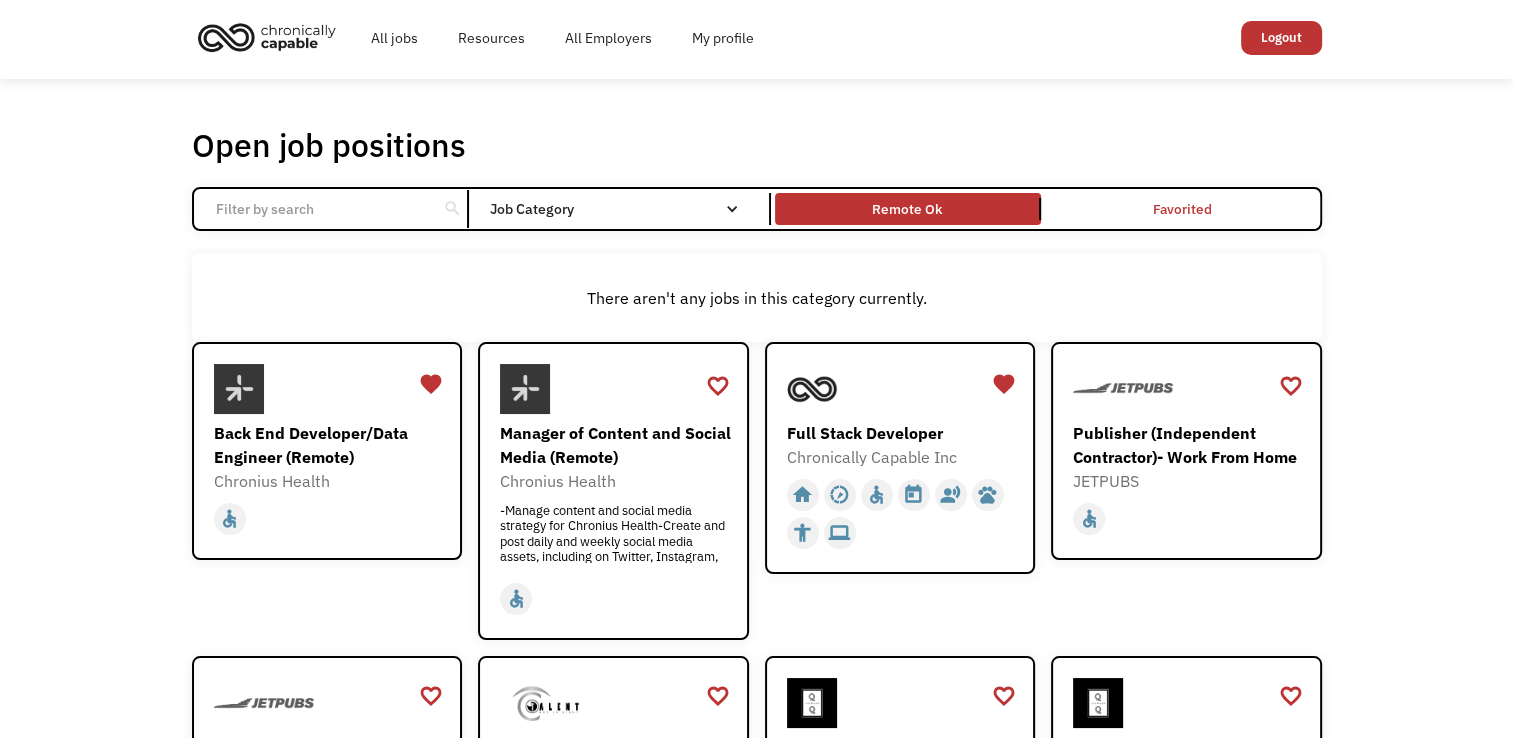scroll, scrollTop: 0, scrollLeft: 0, axis: both 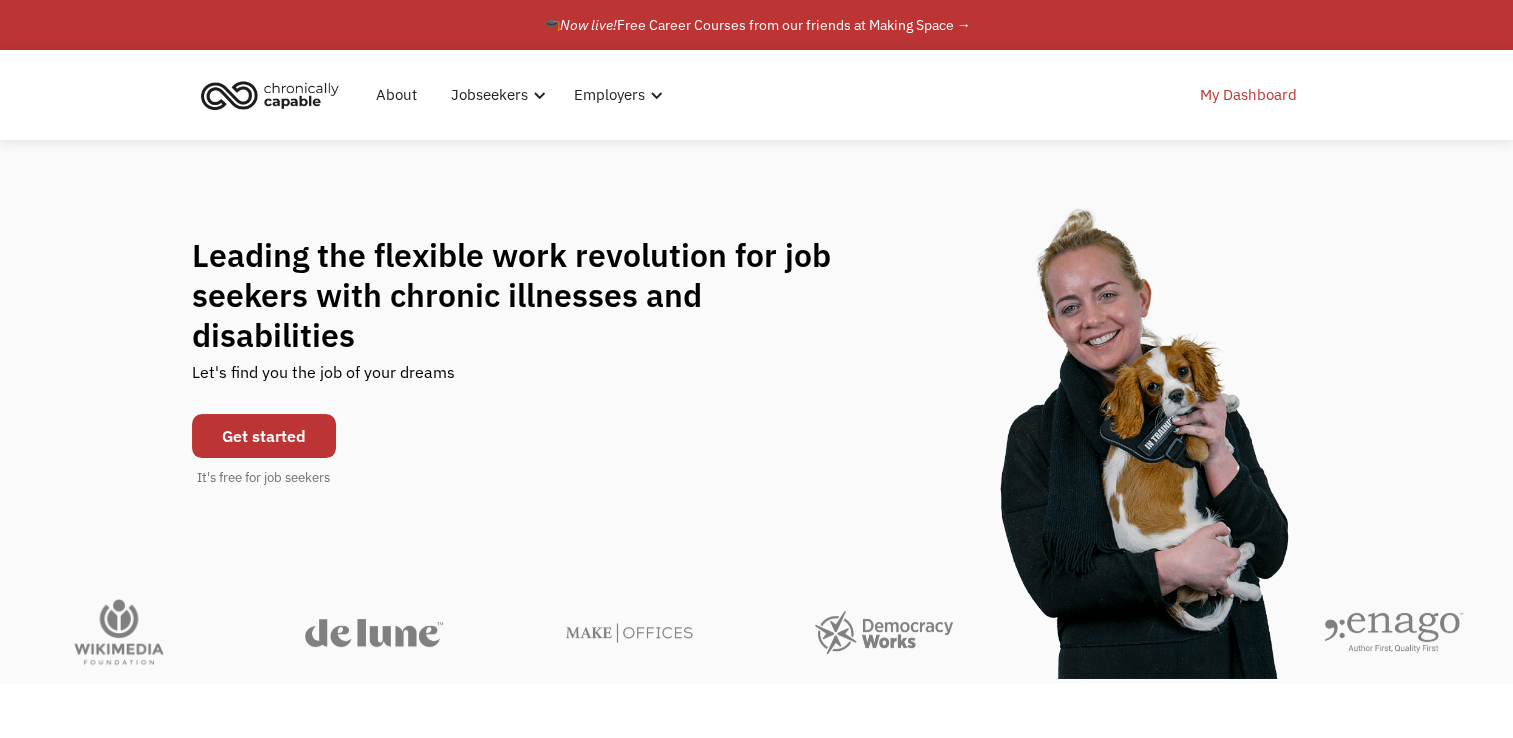 click on "My Dashboard" at bounding box center (1248, 95) 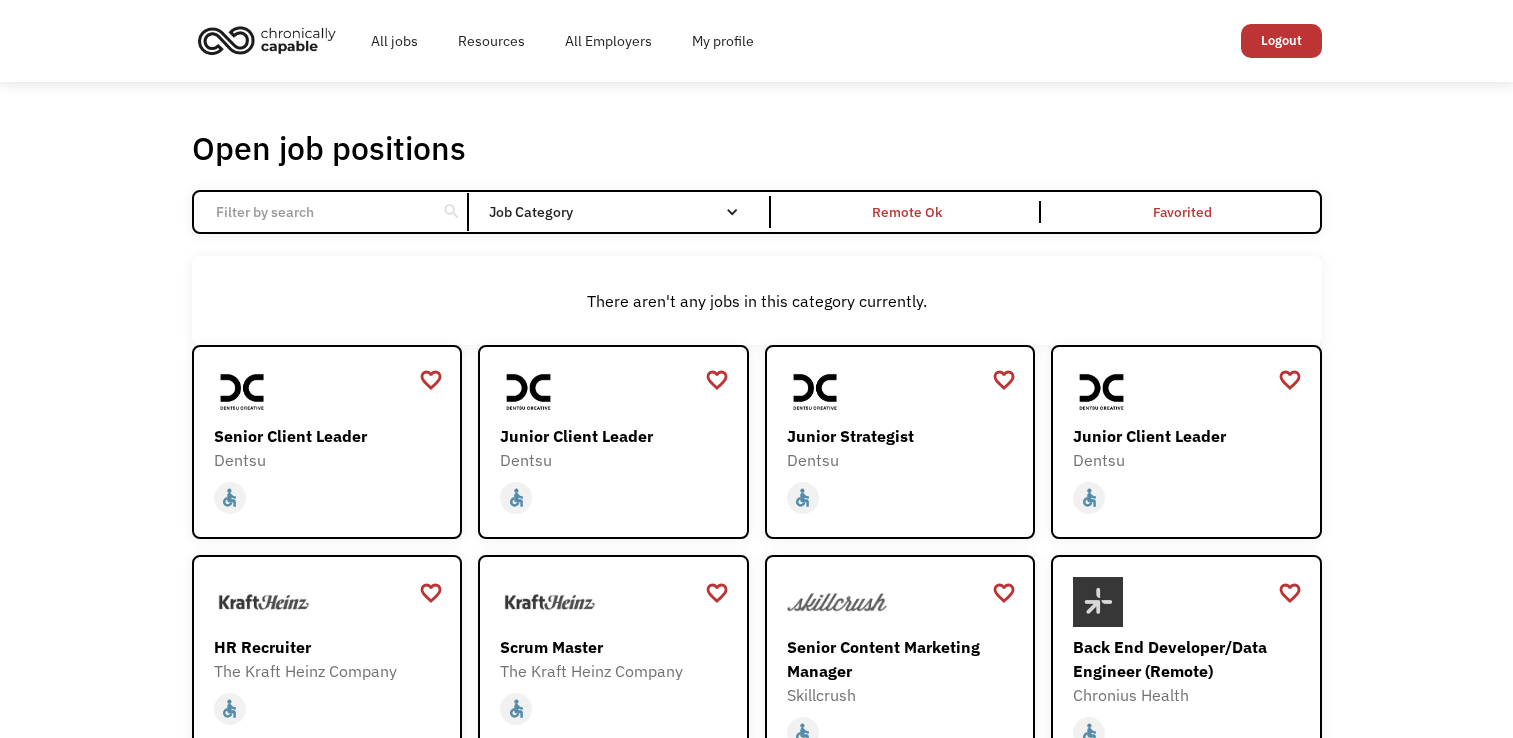 scroll, scrollTop: 0, scrollLeft: 0, axis: both 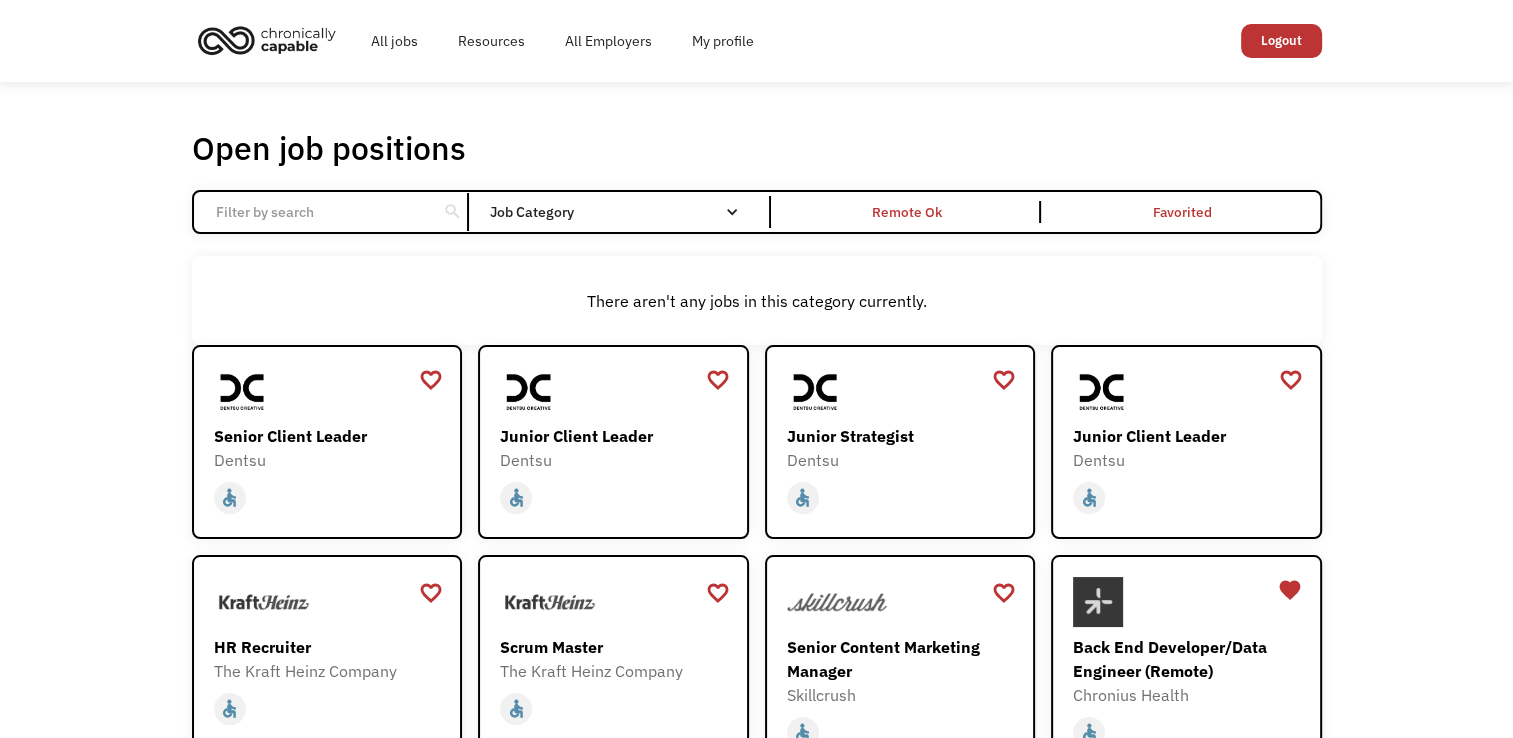 click on "Favorited" at bounding box center [1182, 212] 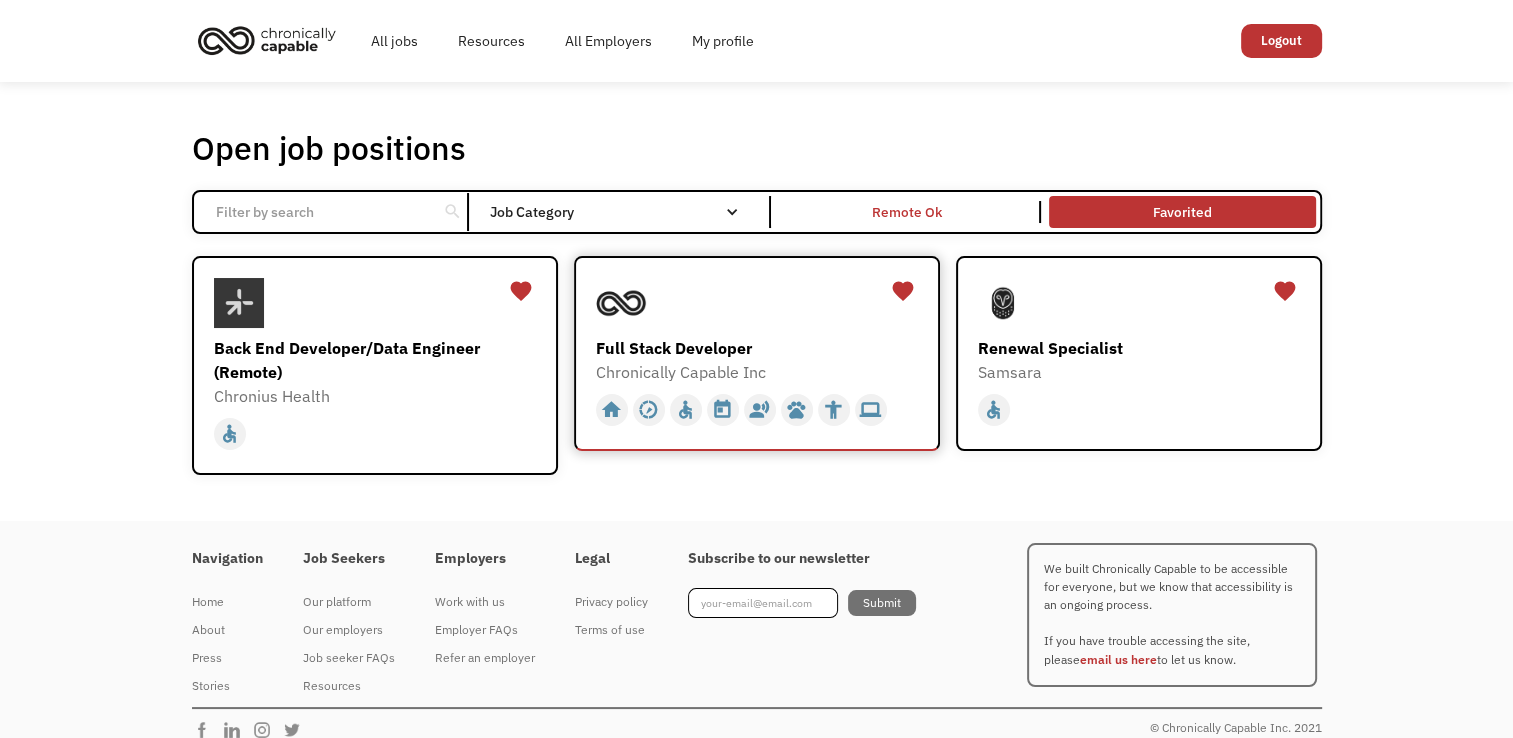 click on "Full Stack Developer" at bounding box center [759, 348] 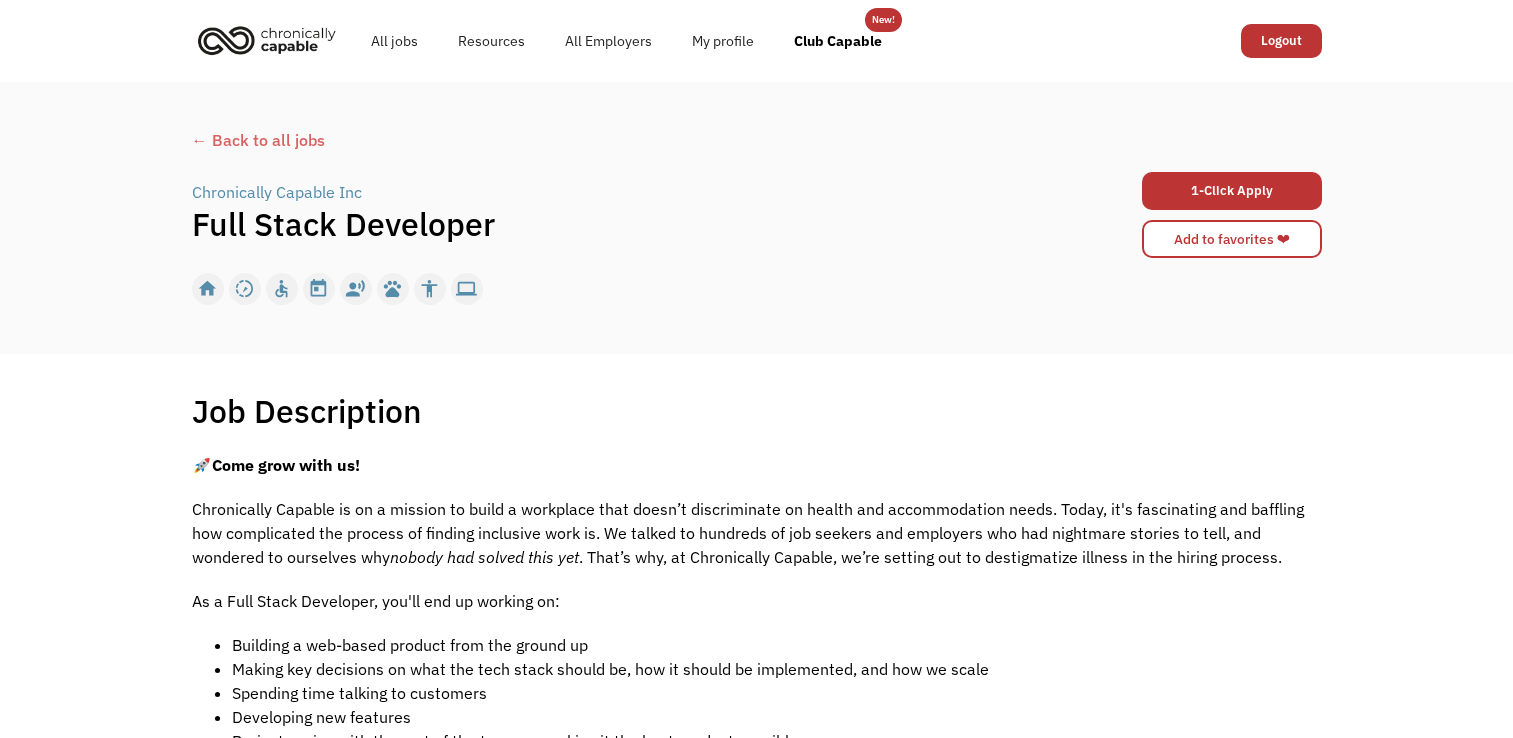 scroll, scrollTop: 564, scrollLeft: 0, axis: vertical 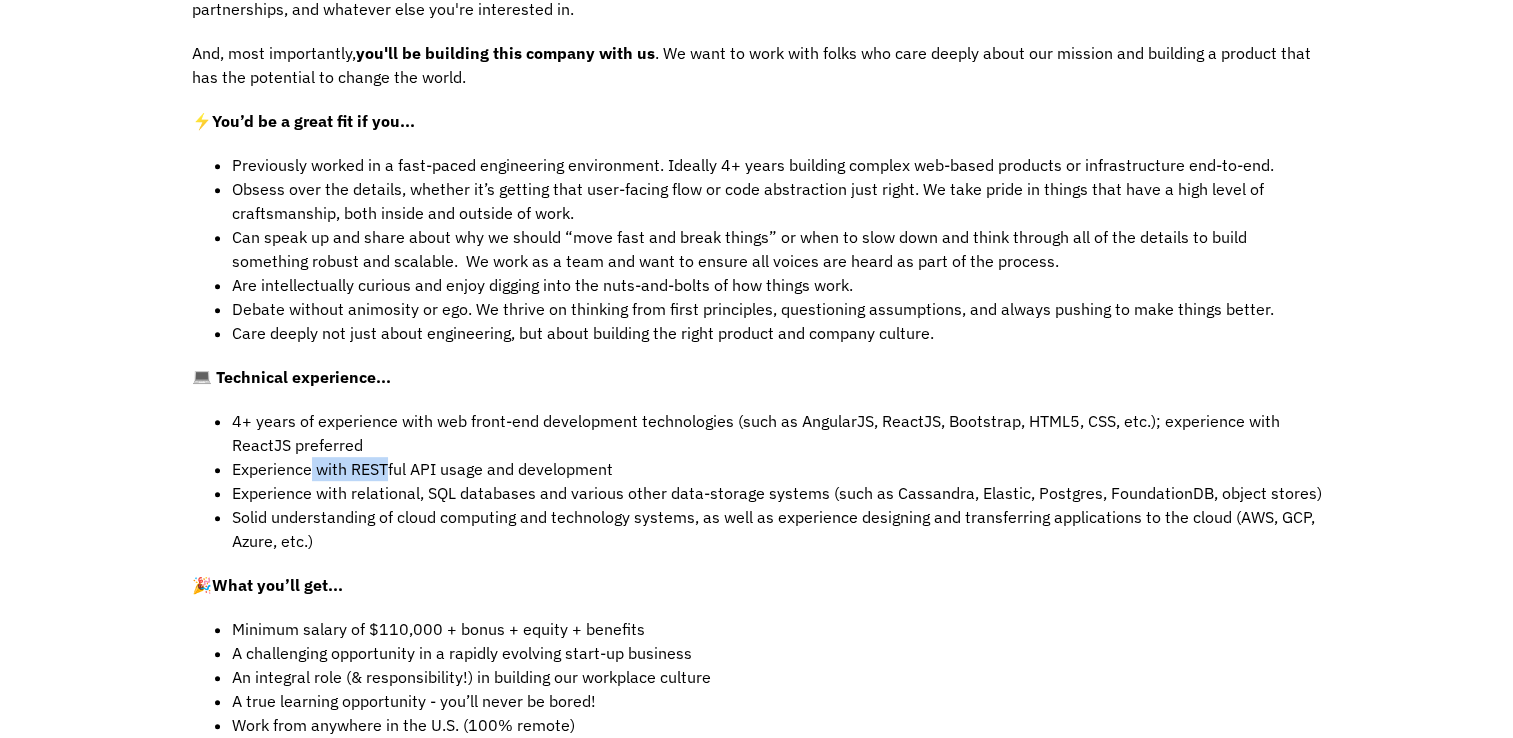 click on "Experience with RESTful API usage and development" at bounding box center [777, 469] 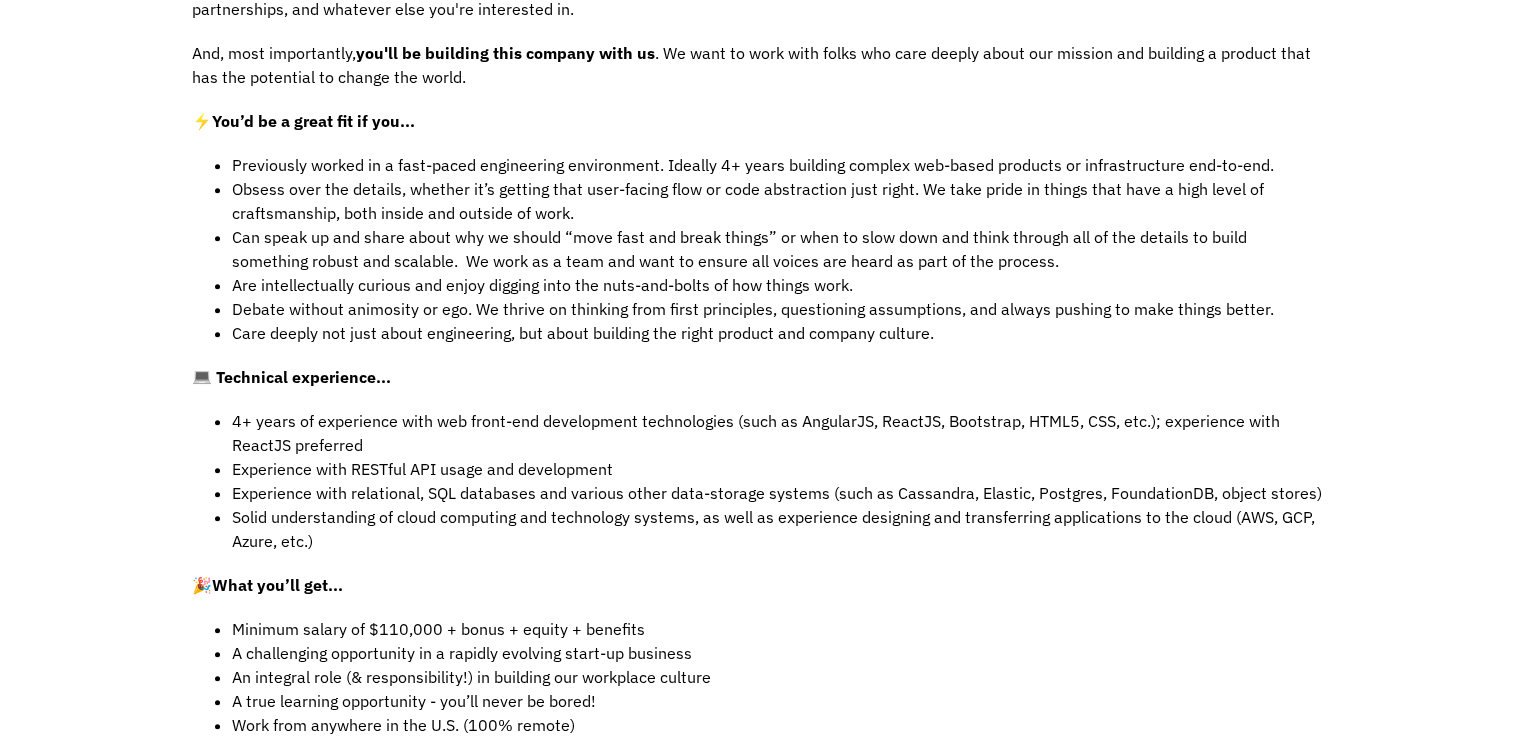 drag, startPoint x: 310, startPoint y: 465, endPoint x: 696, endPoint y: 481, distance: 386.33145 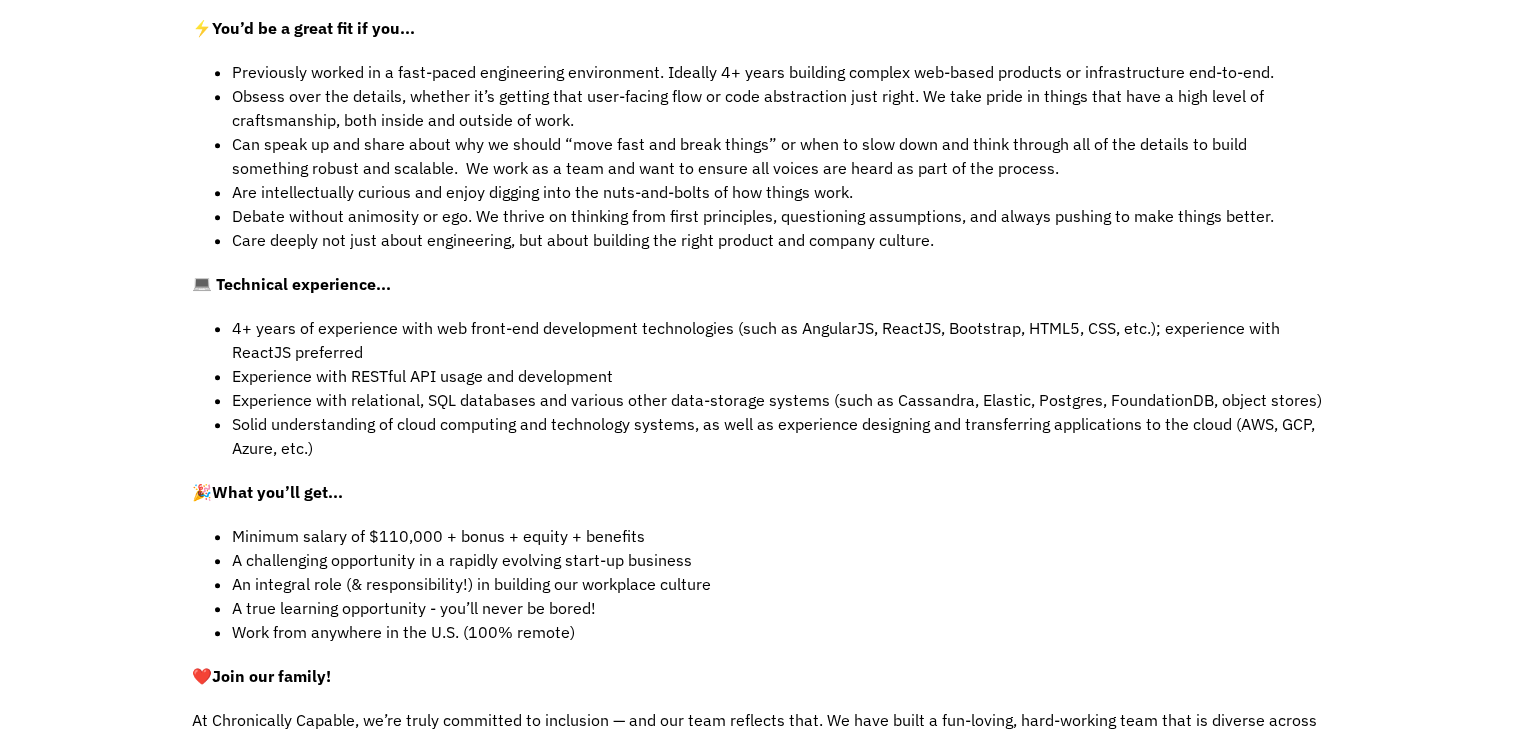 scroll, scrollTop: 900, scrollLeft: 0, axis: vertical 